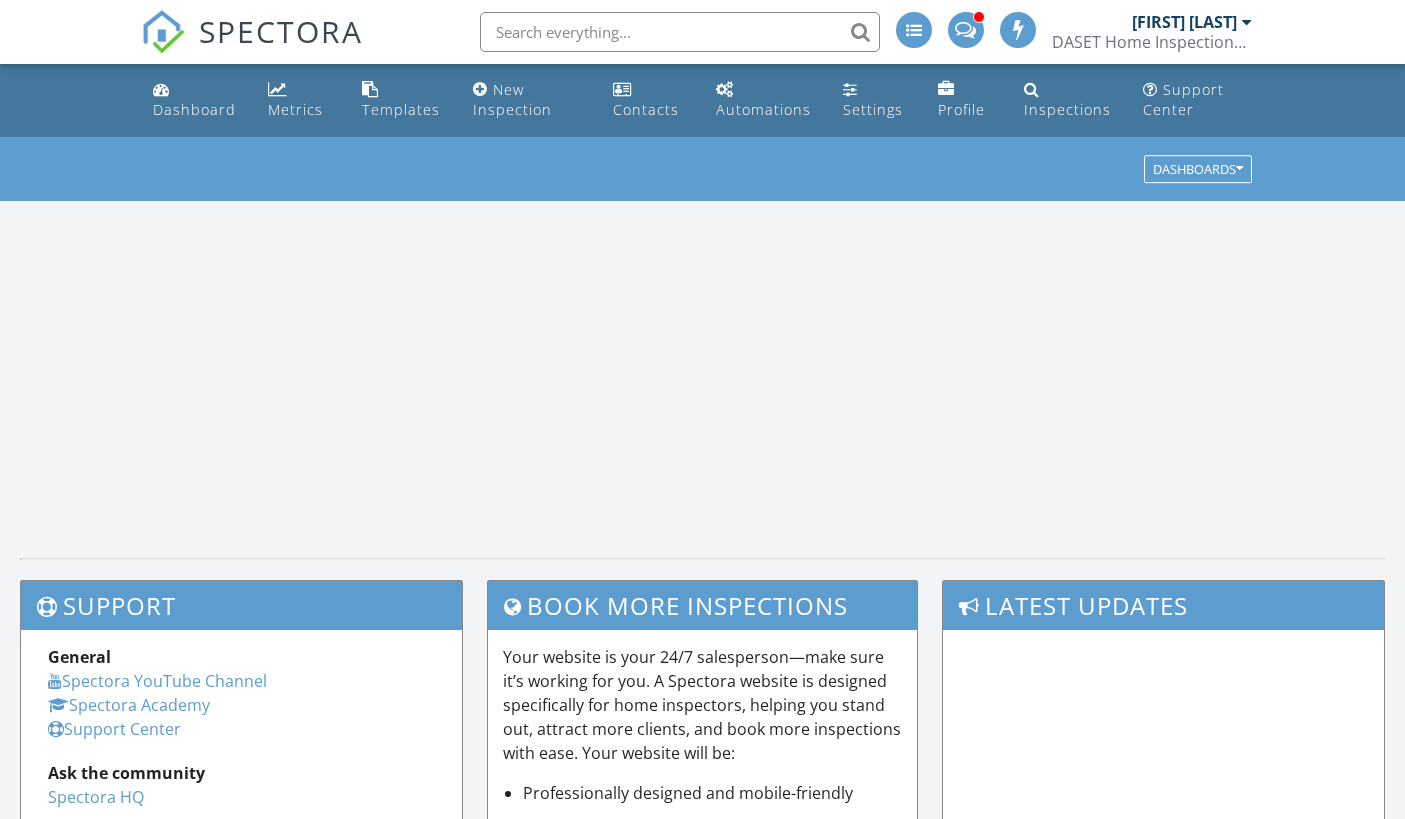 scroll, scrollTop: 0, scrollLeft: 0, axis: both 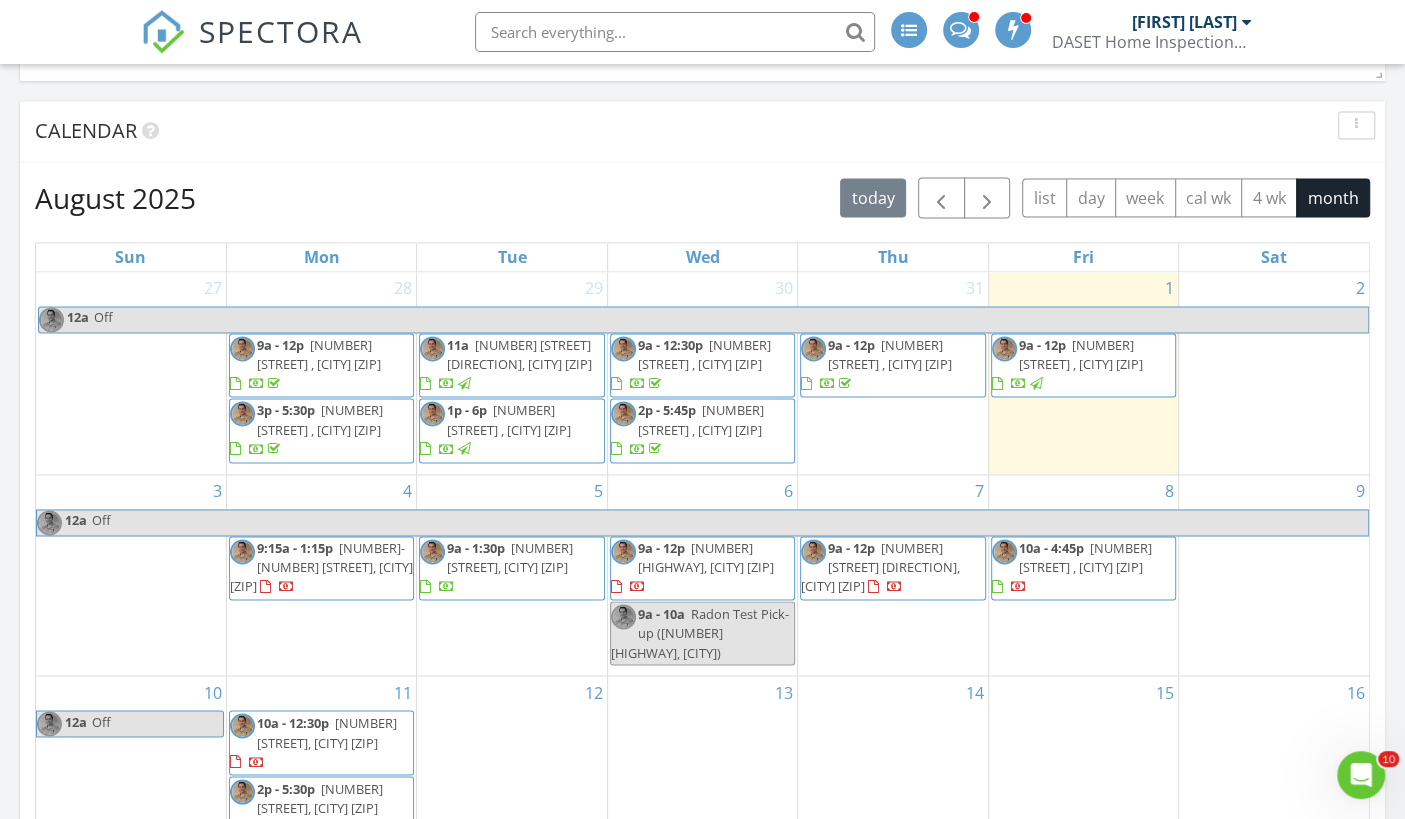 click on "[NUMBER] [STREET] , [CITY] [ZIP]" at bounding box center (701, 419) 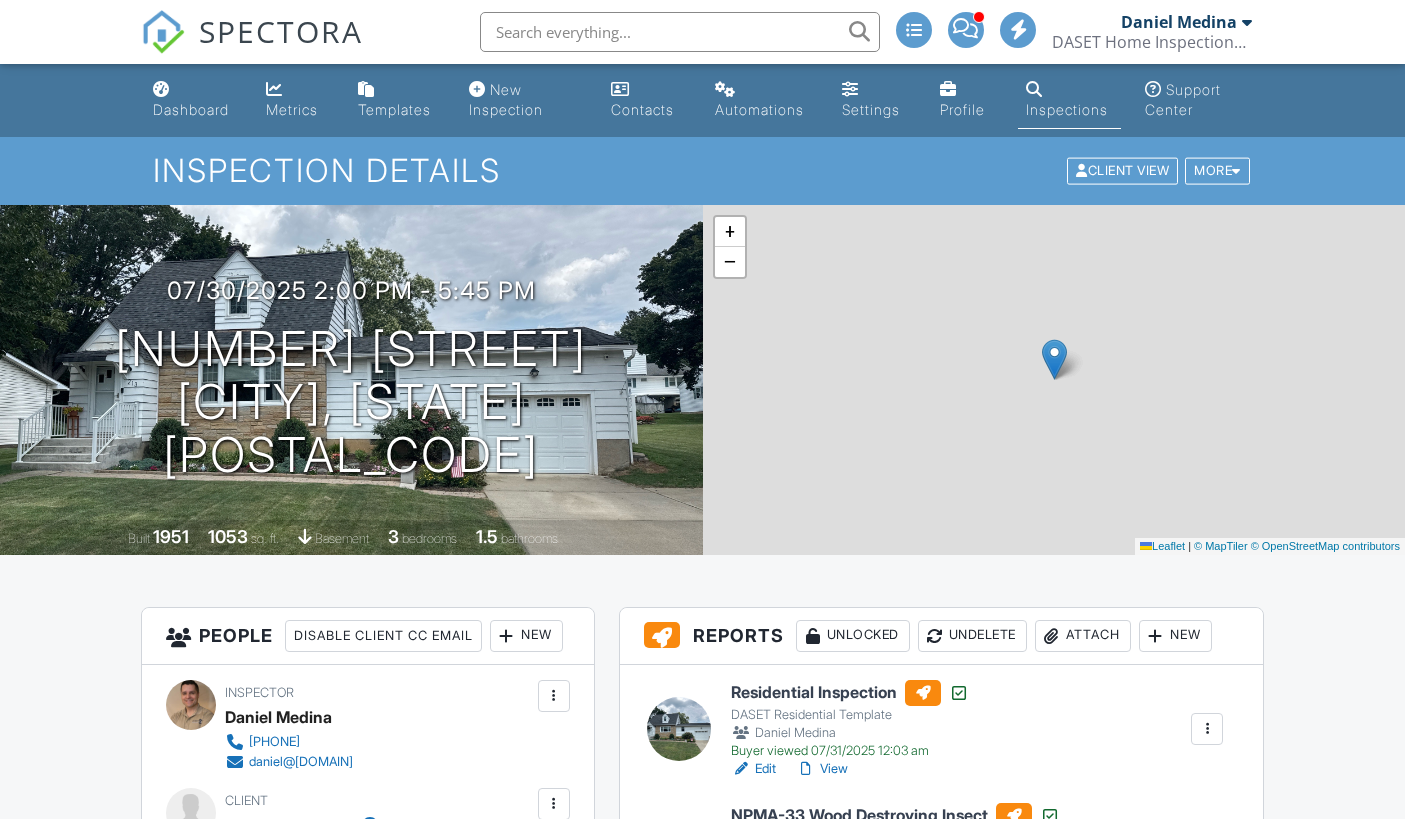 scroll, scrollTop: 0, scrollLeft: 0, axis: both 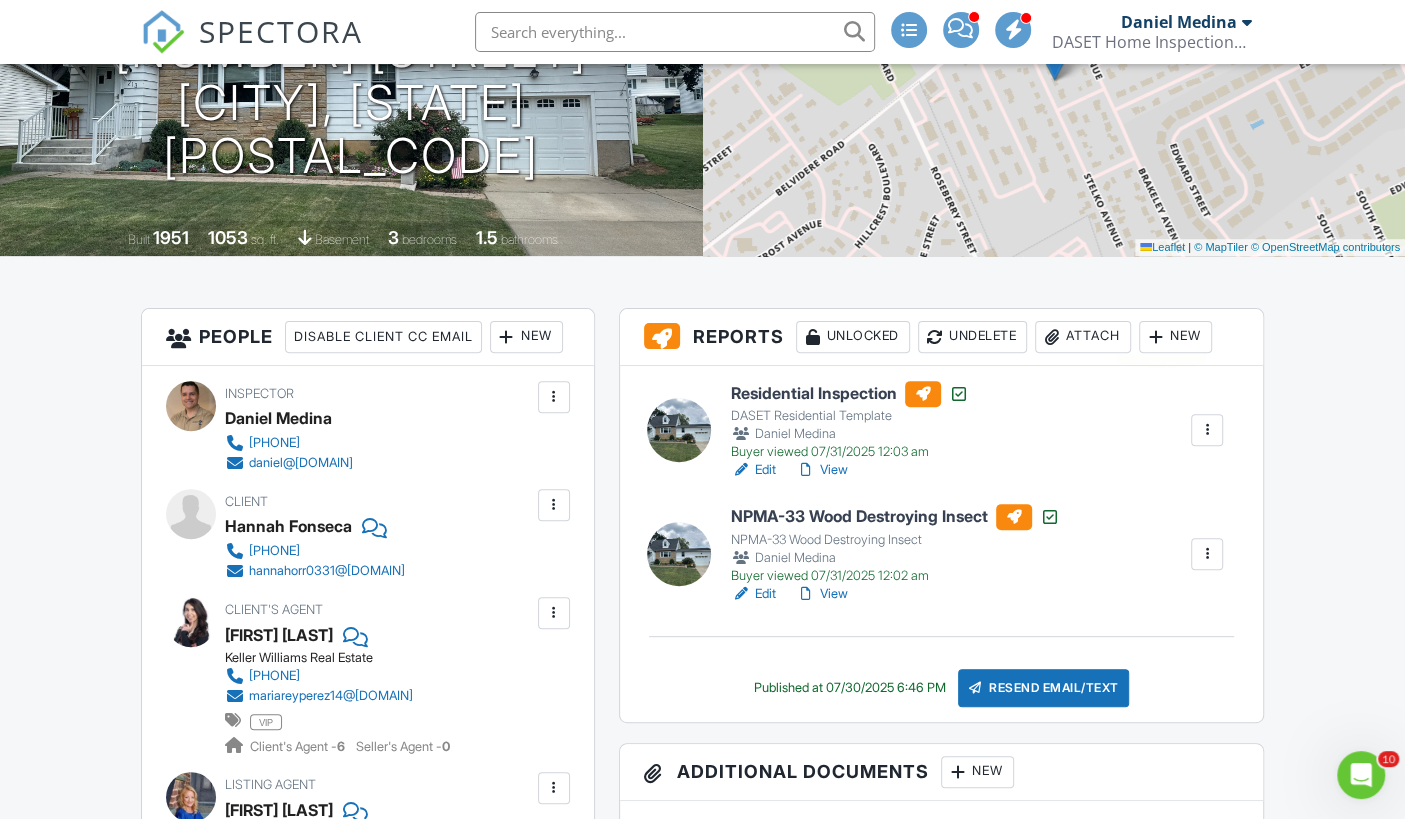 click at bounding box center (1156, 337) 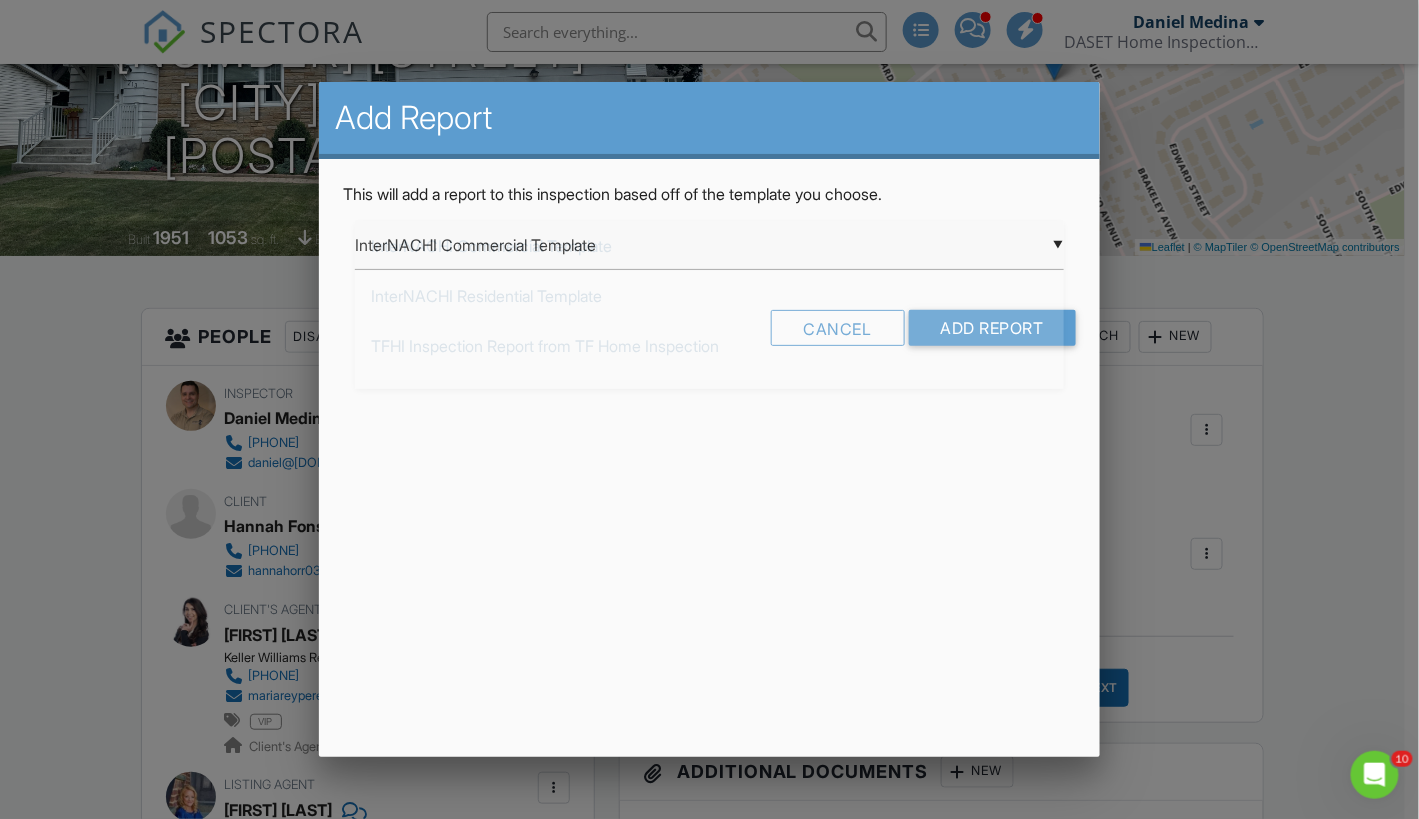 click on "▼ InterNACHI Commercial Template InterNACHI Commercial Template InterNACHI Residential Template TFHI Inspection Report from TF Home Inspection Mold Inspection DASET Residential Template InterNACHI Narrative Library 1.9: Residential from Kenton Shepard InterNACHI Narrative Library 1.9: Residential from Kenton Shepard Lead-Based Paint Questioner Lead-Based Paint Questioner for tenants and property owner Lead-Based Paint Safe Certification NPMA-33 Wood Destroying Insect Underground Oil Tank Search from TF Home Inspection InterNACHI Commercial Template
InterNACHI Residential Template
TFHI Inspection Report from TF Home Inspection
Mold Inspection
DASET Residential Template
InterNACHI Narrative Library 1.9: Residential from Kenton Shepard
InterNACHI Narrative Library 1.9: Residential from Kenton Shepard
Lead-Based Paint Questioner
Lead-Based Paint Questioner for tenants and property owner
Lead-Based Paint Safe Certification
NPMA-33 Wood Destroying Insect" at bounding box center [709, 245] 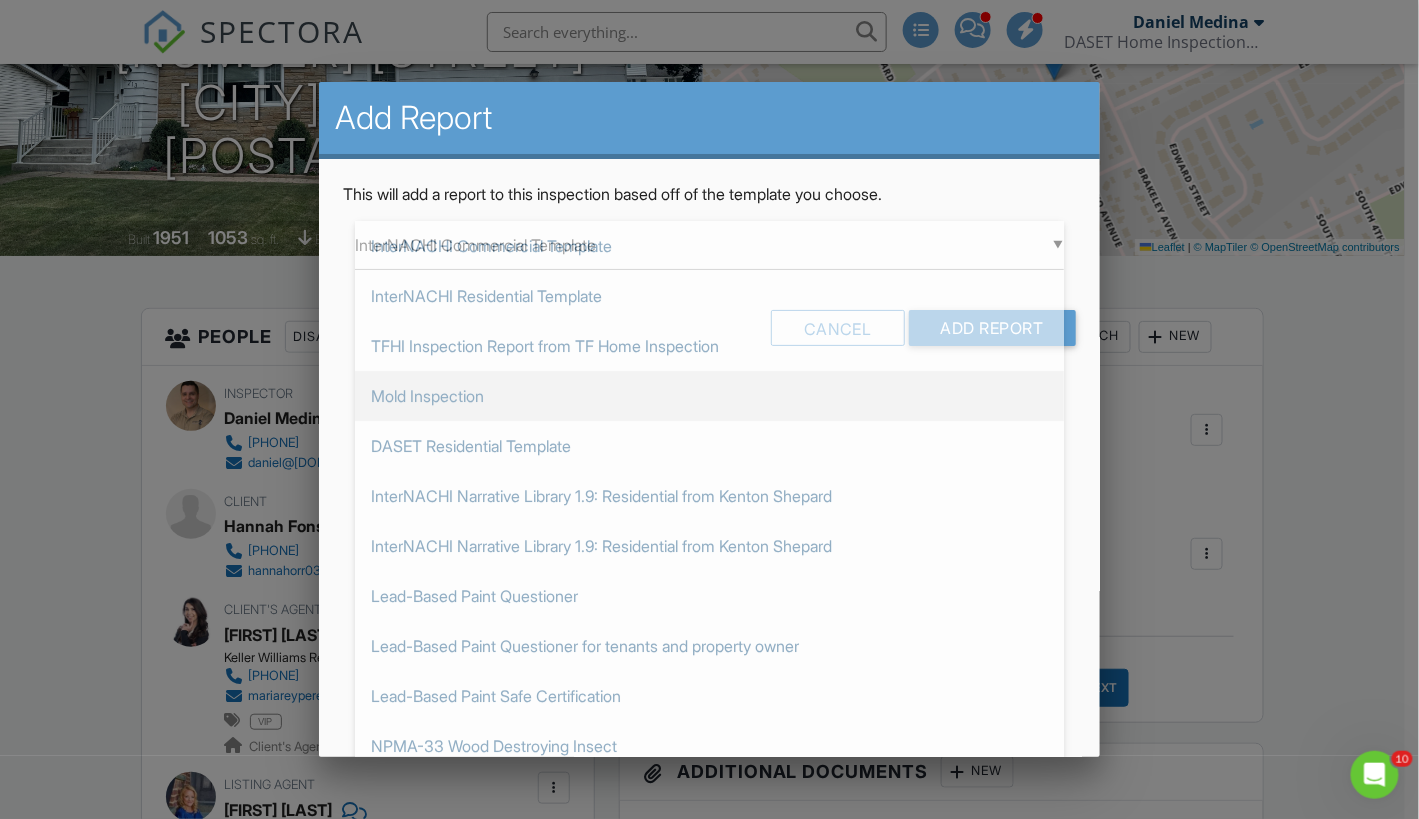 click on "Mold Inspection" at bounding box center (709, 396) 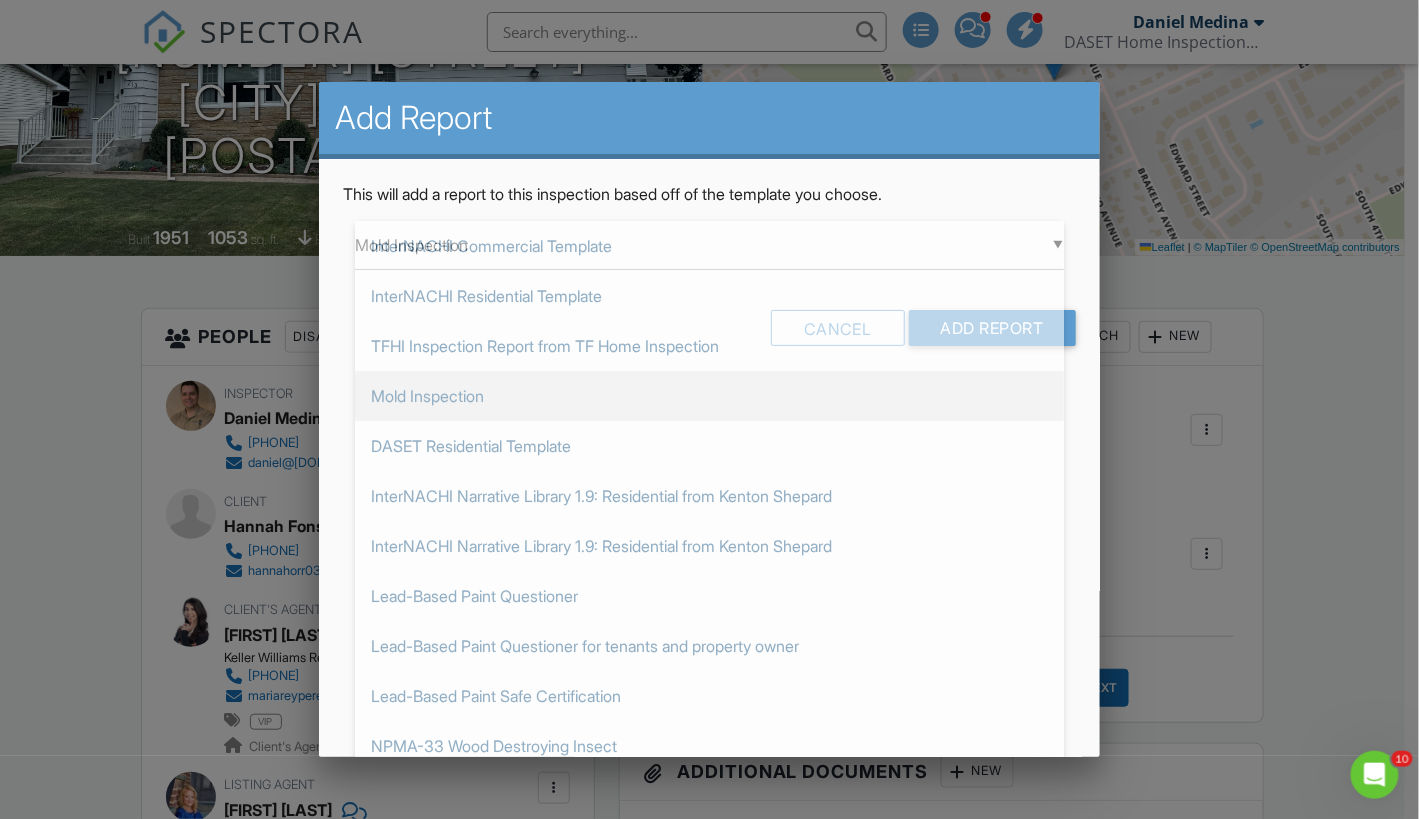 scroll, scrollTop: 2, scrollLeft: 0, axis: vertical 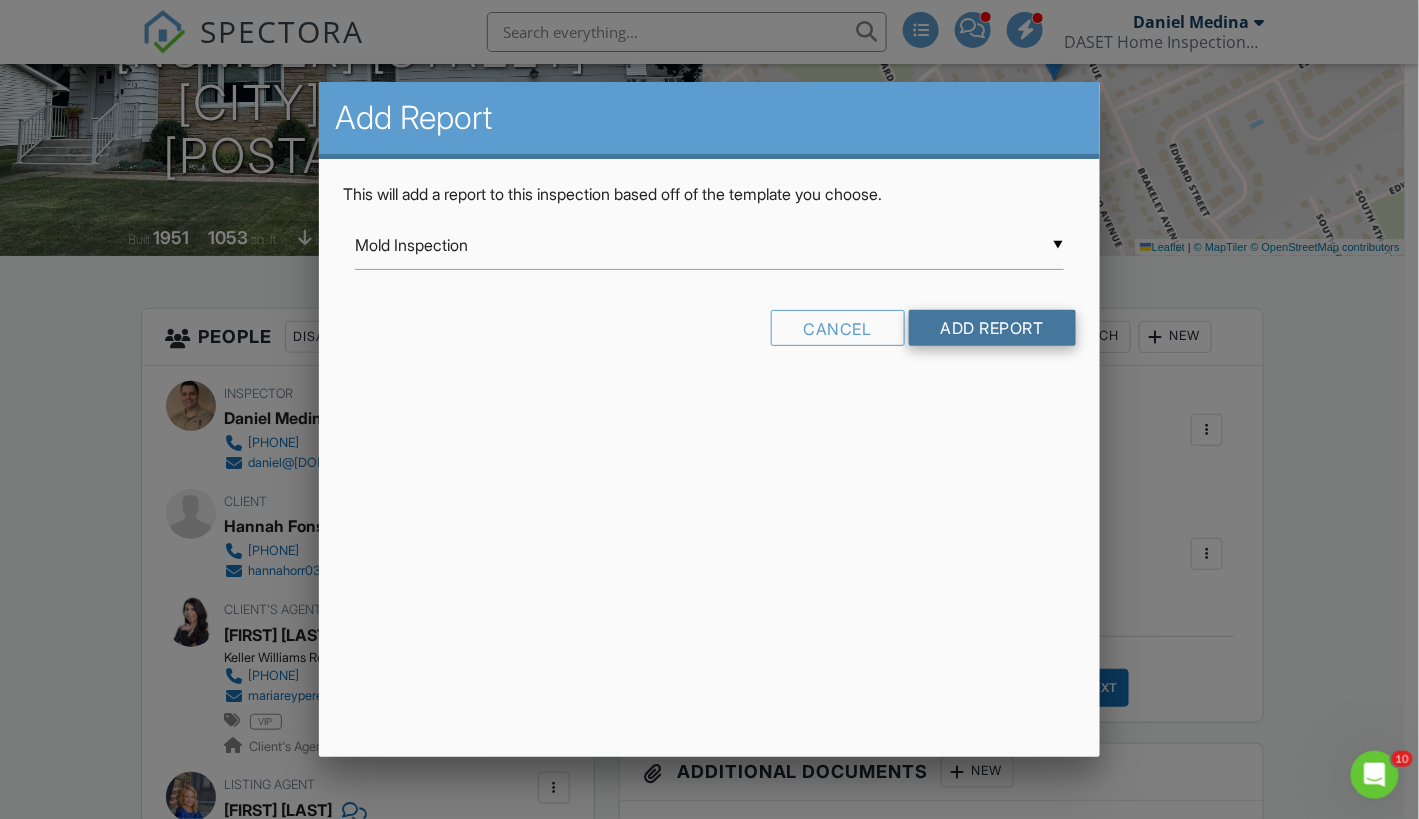 click on "Add Report" at bounding box center (992, 328) 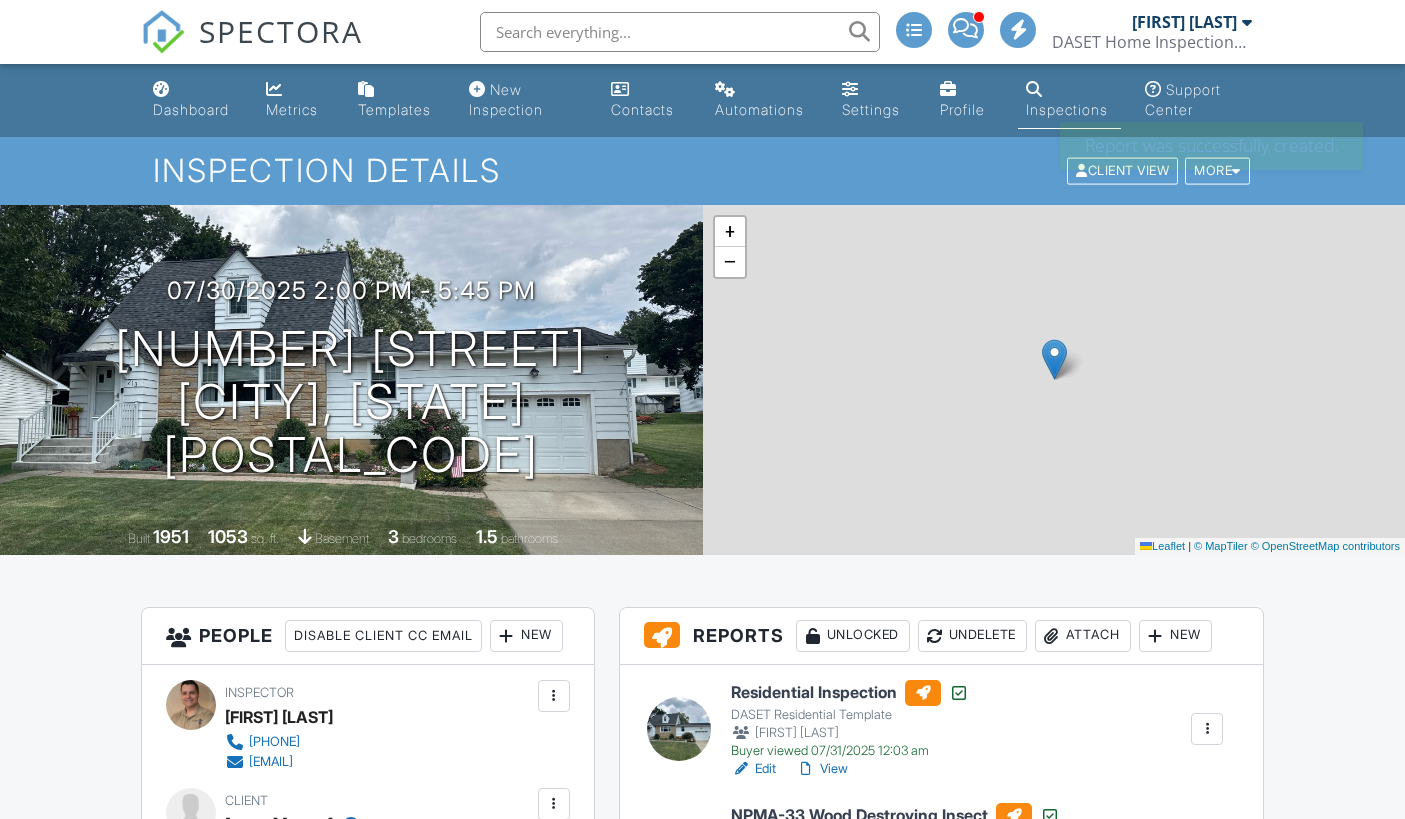 scroll, scrollTop: 0, scrollLeft: 0, axis: both 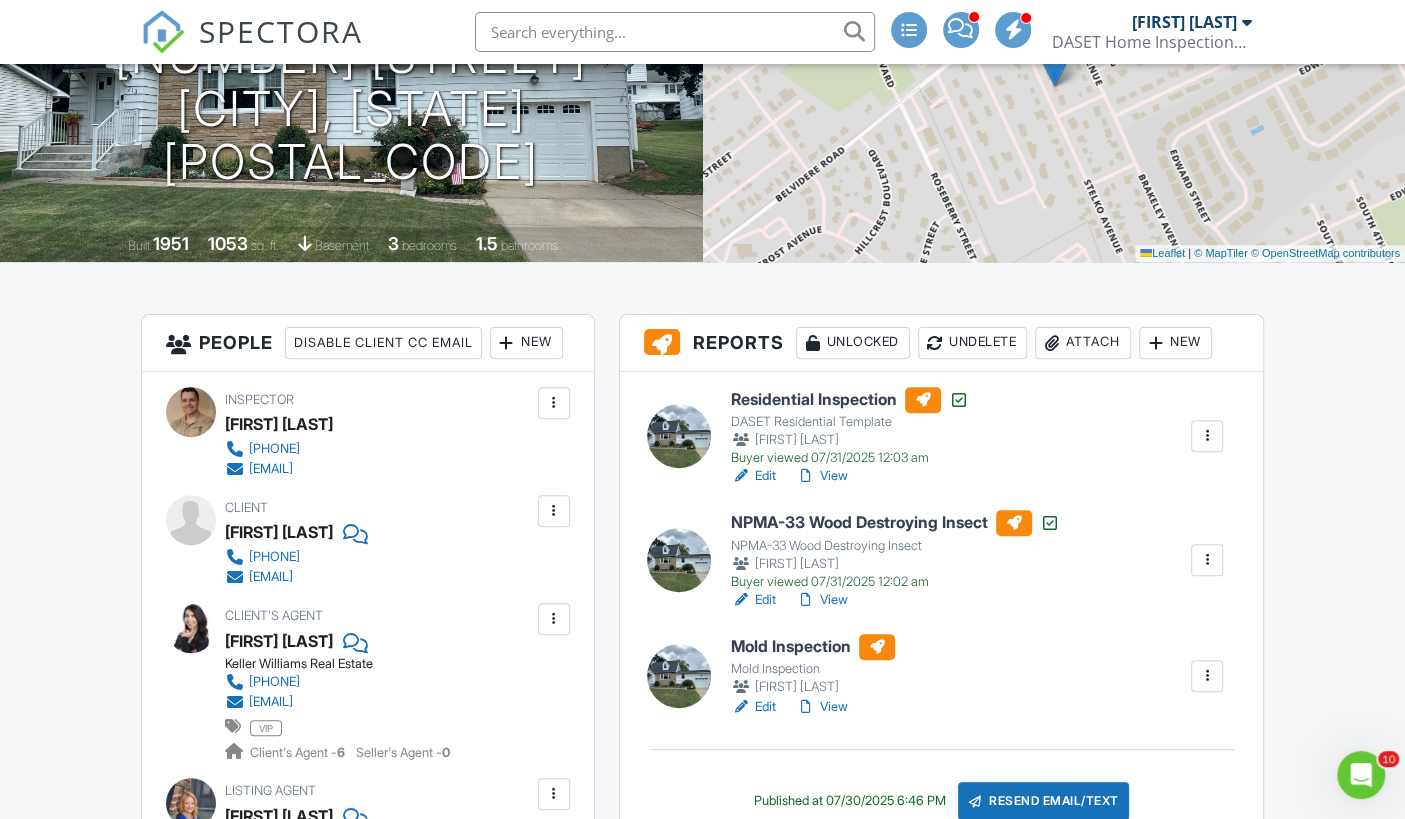 click on "Edit" at bounding box center [753, 707] 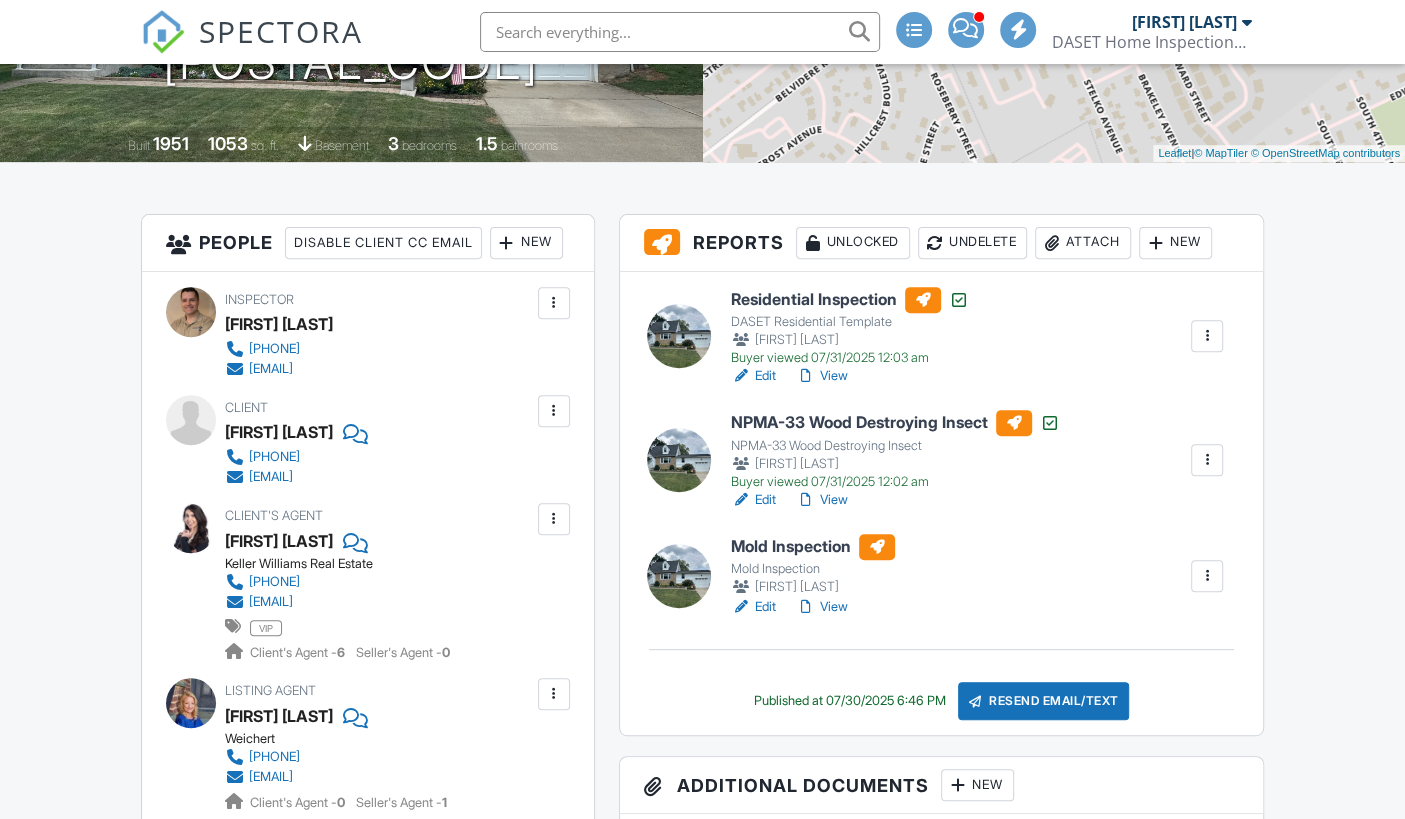 scroll, scrollTop: 399, scrollLeft: 0, axis: vertical 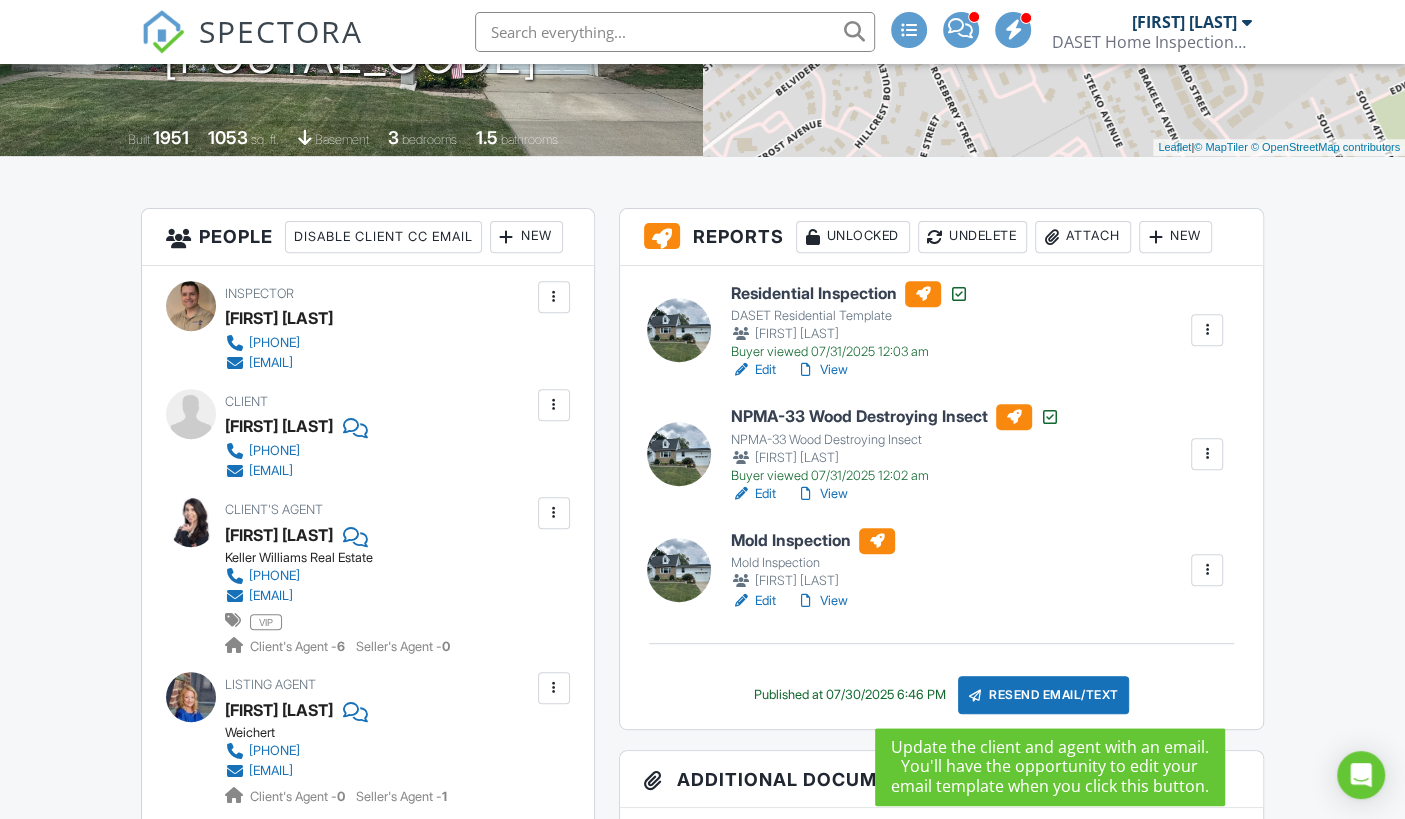 click on "Resend Email/Text" at bounding box center (1044, 695) 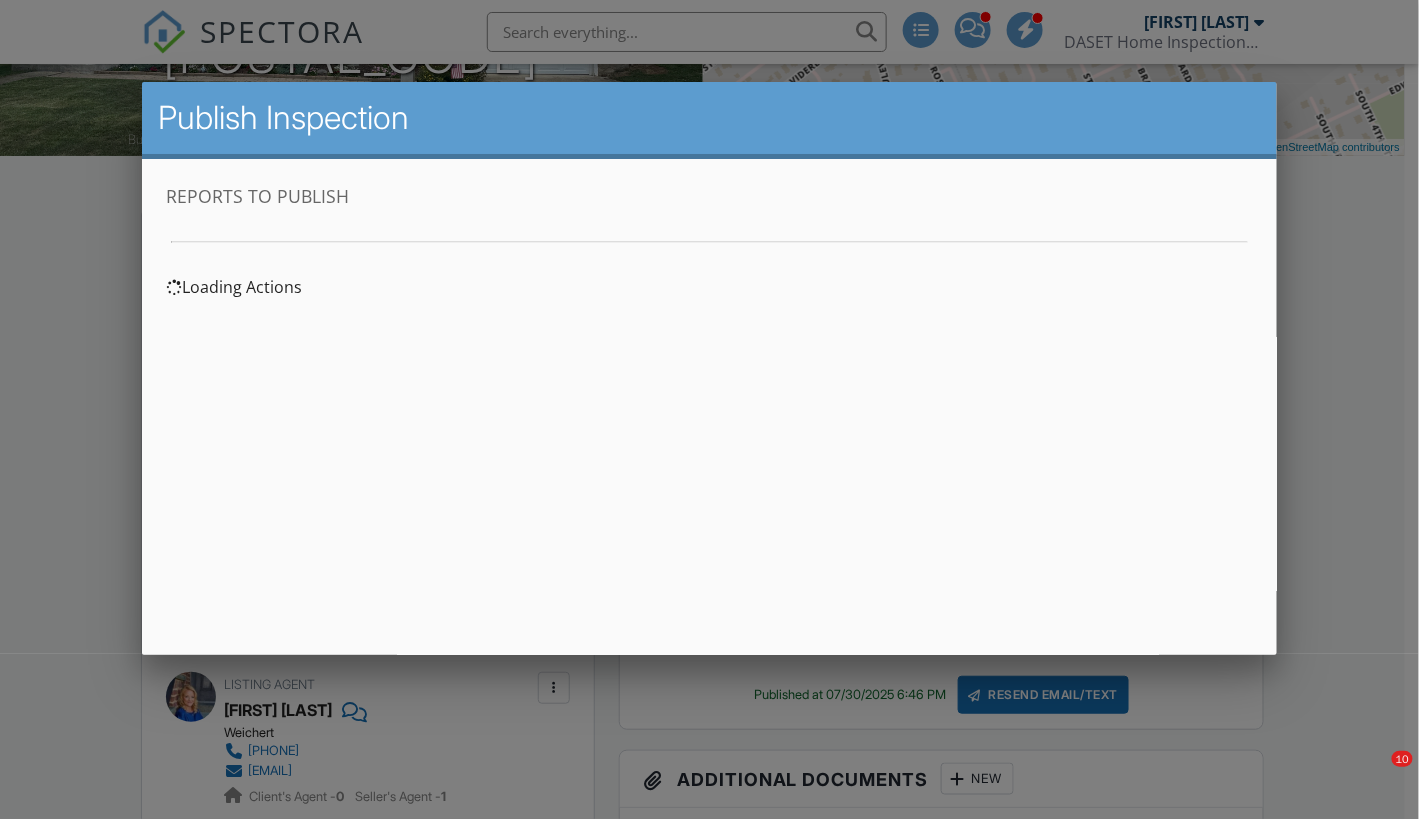 scroll, scrollTop: 0, scrollLeft: 0, axis: both 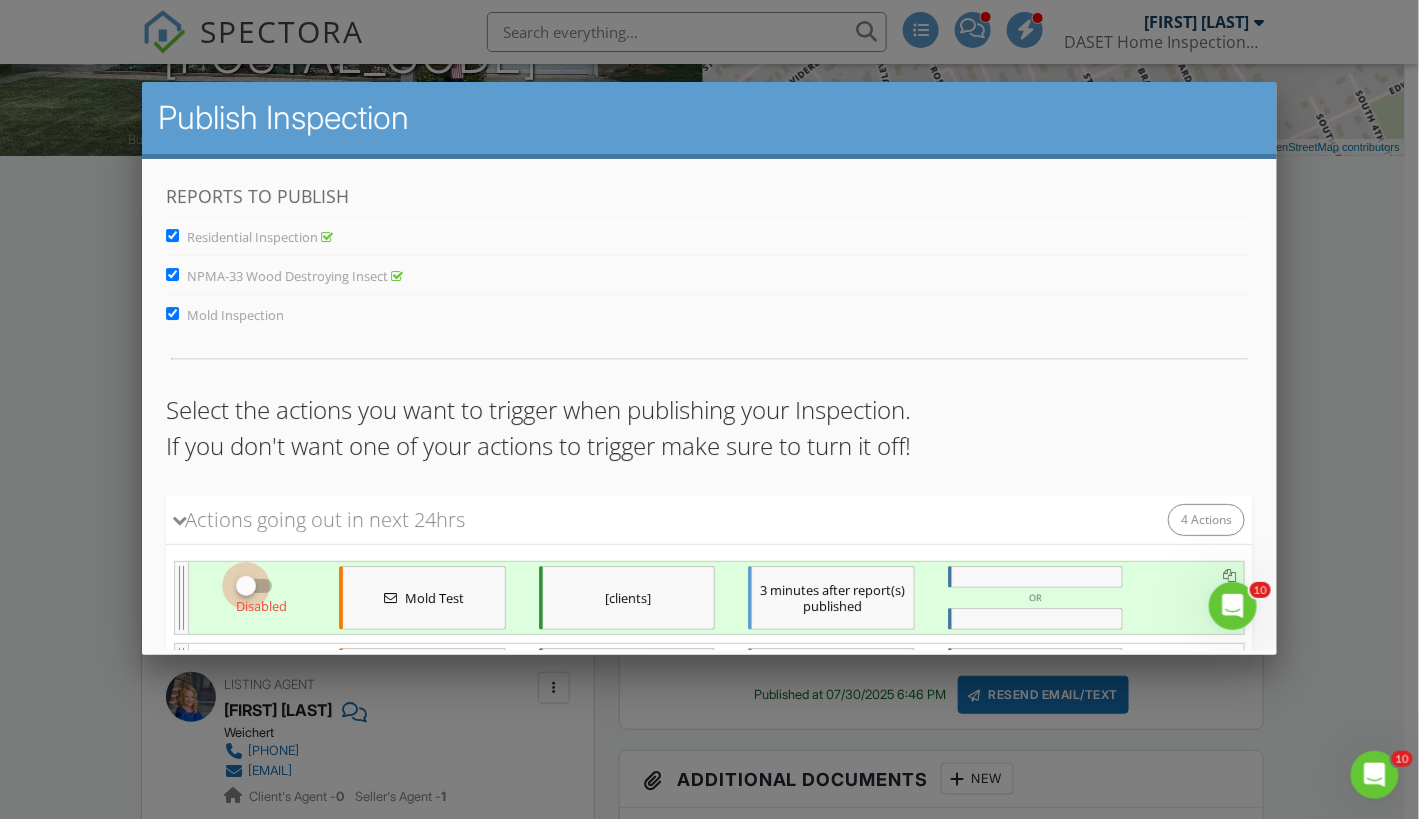click at bounding box center (245, 585) 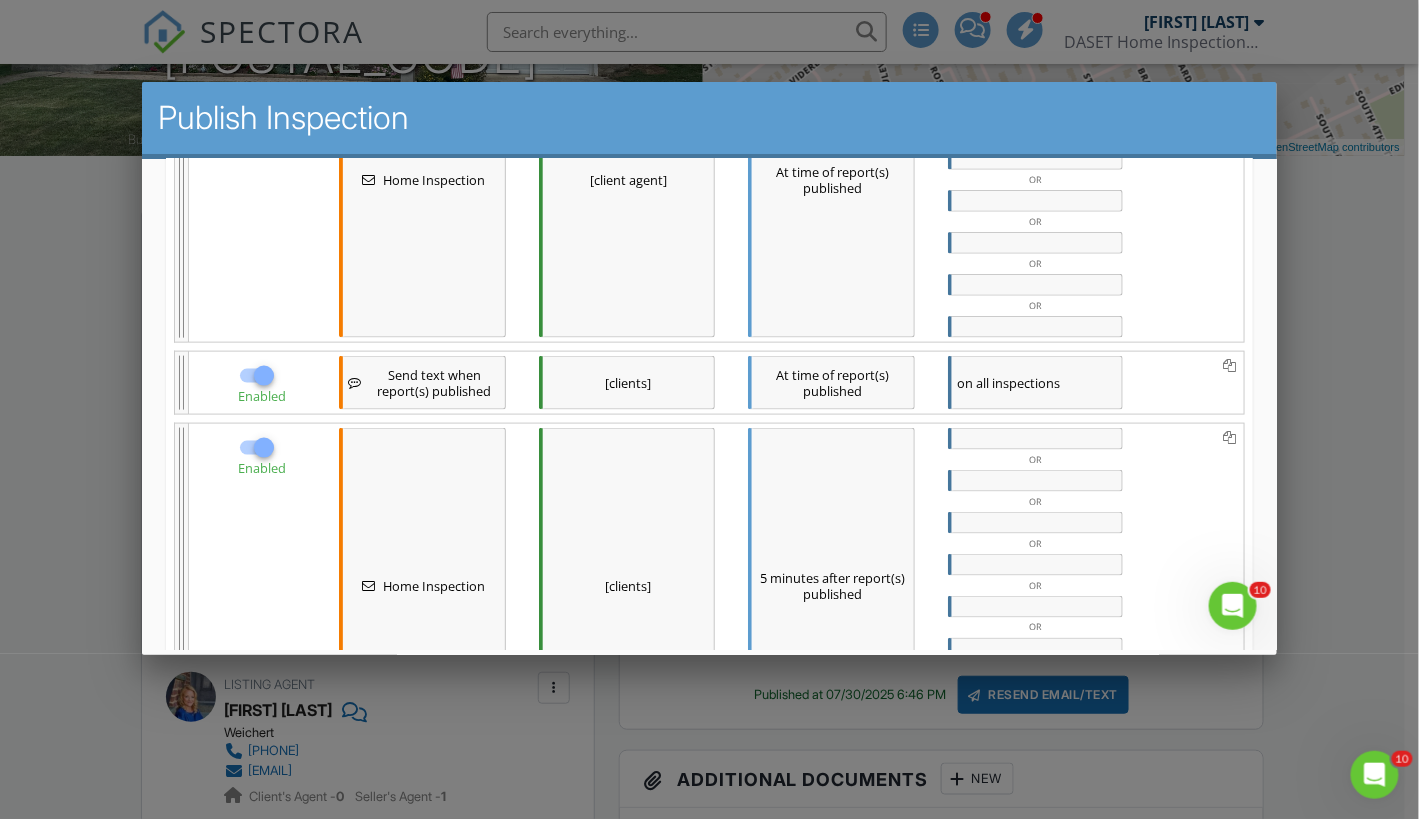 scroll, scrollTop: 721, scrollLeft: 0, axis: vertical 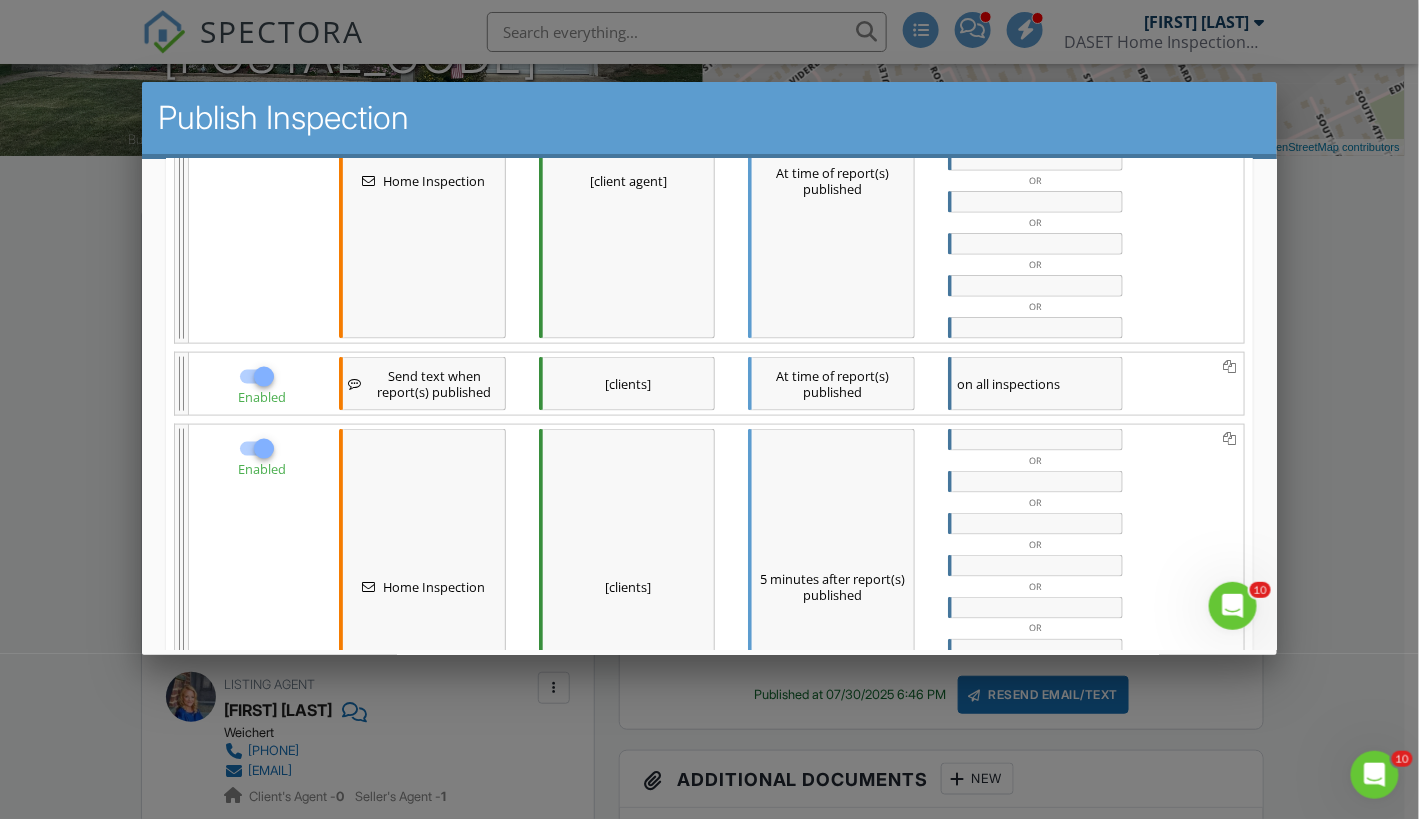 click at bounding box center [263, 448] 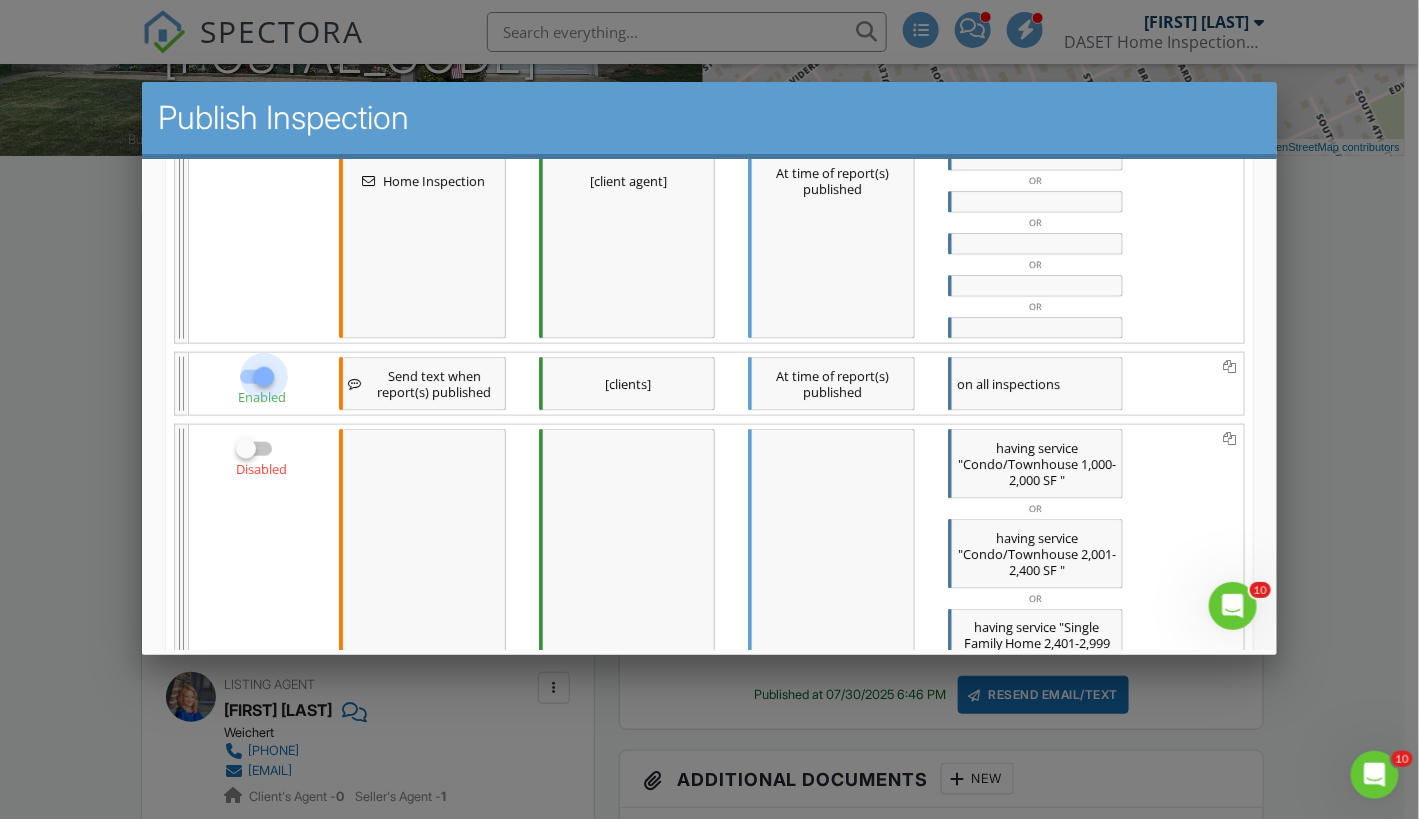 click at bounding box center [263, 376] 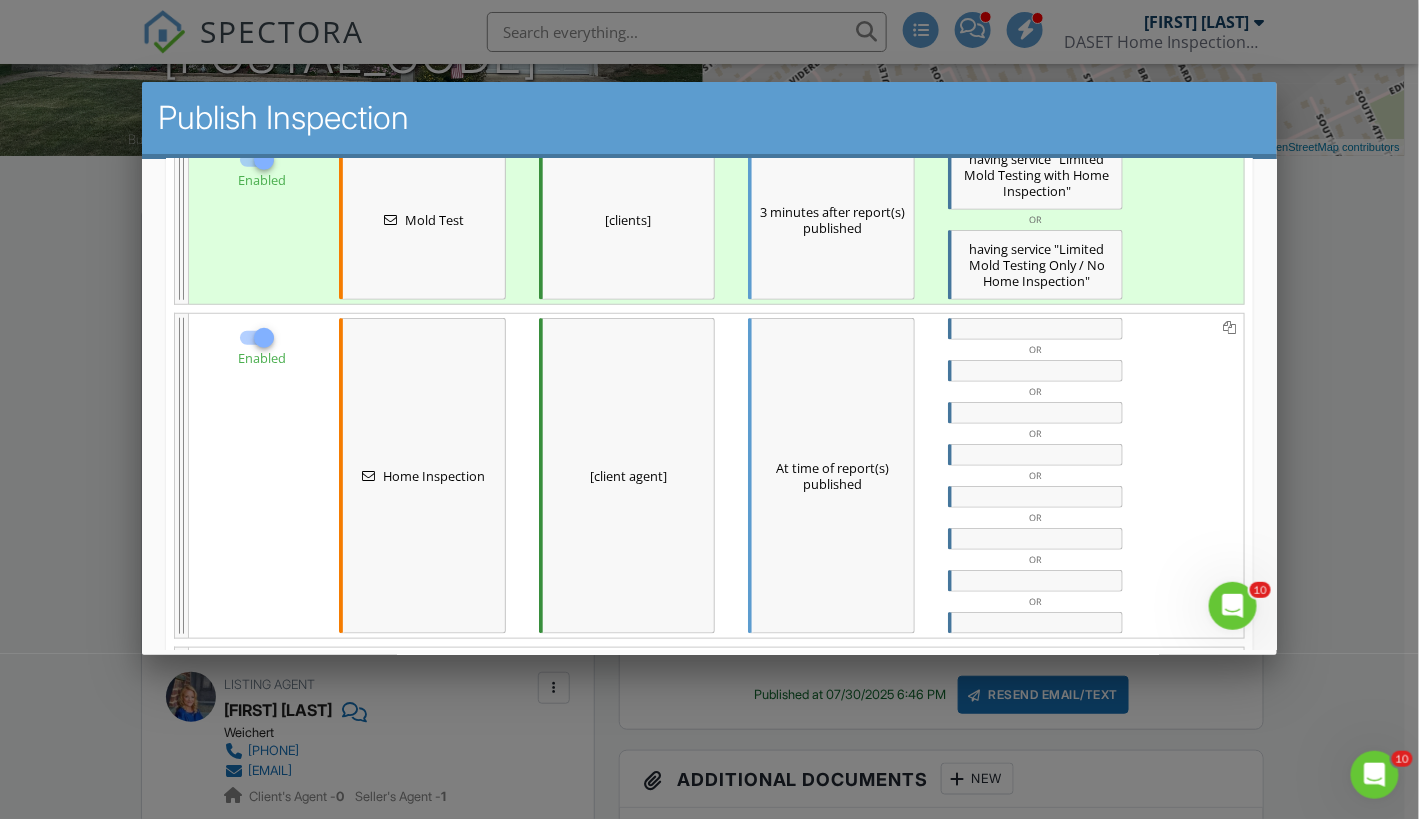 scroll, scrollTop: 425, scrollLeft: 0, axis: vertical 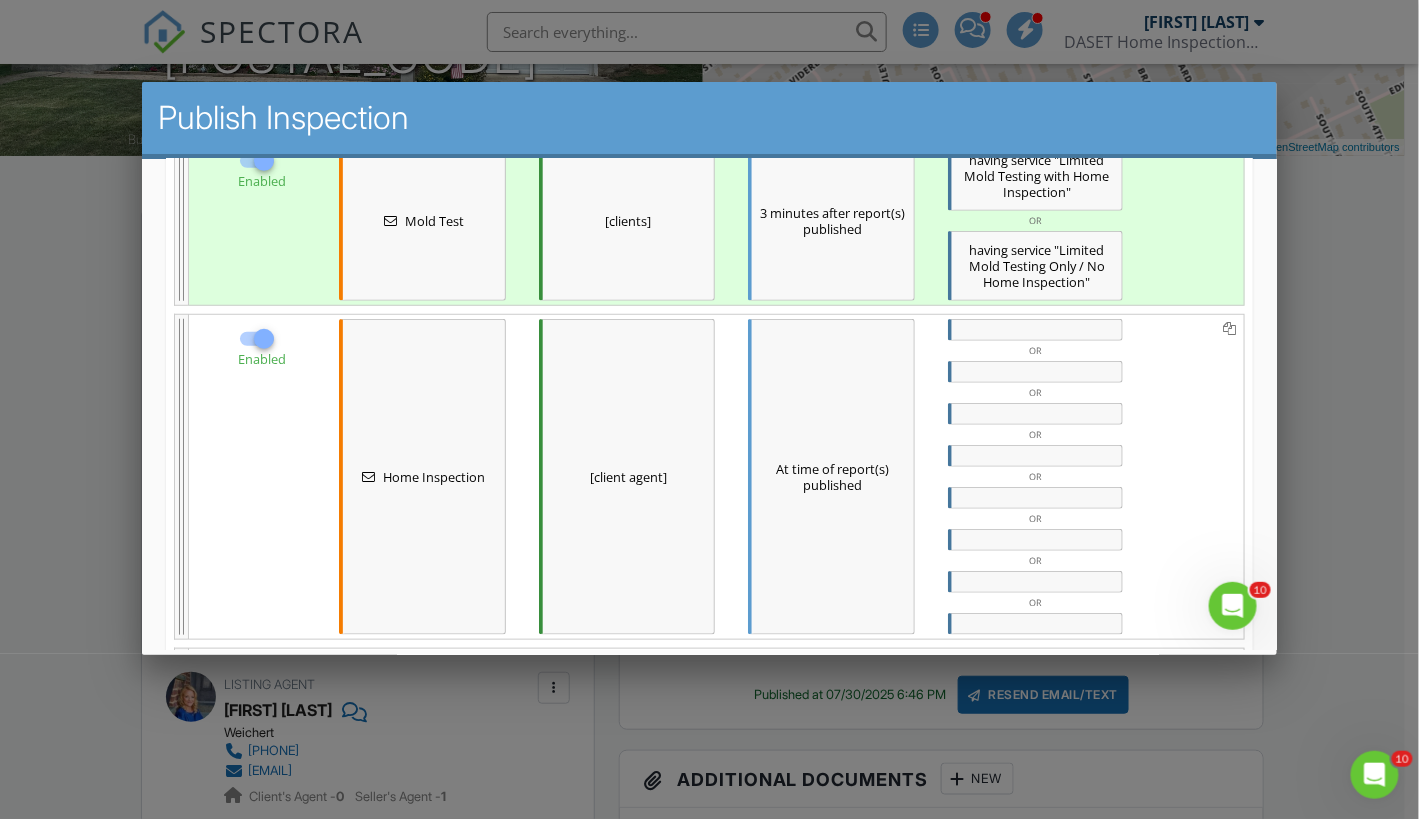 click on "[client agent]" at bounding box center (625, 476) 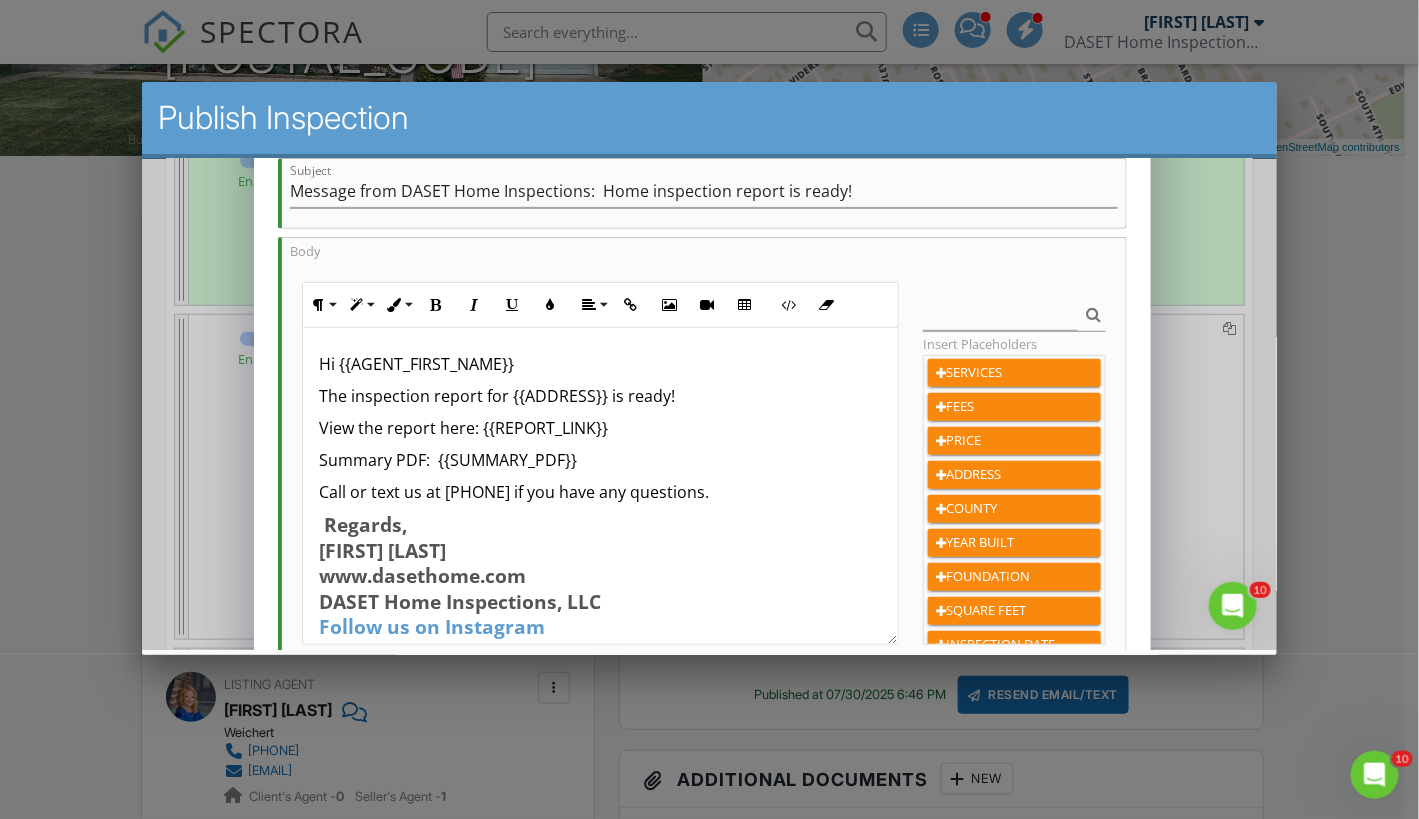 scroll, scrollTop: 298, scrollLeft: 0, axis: vertical 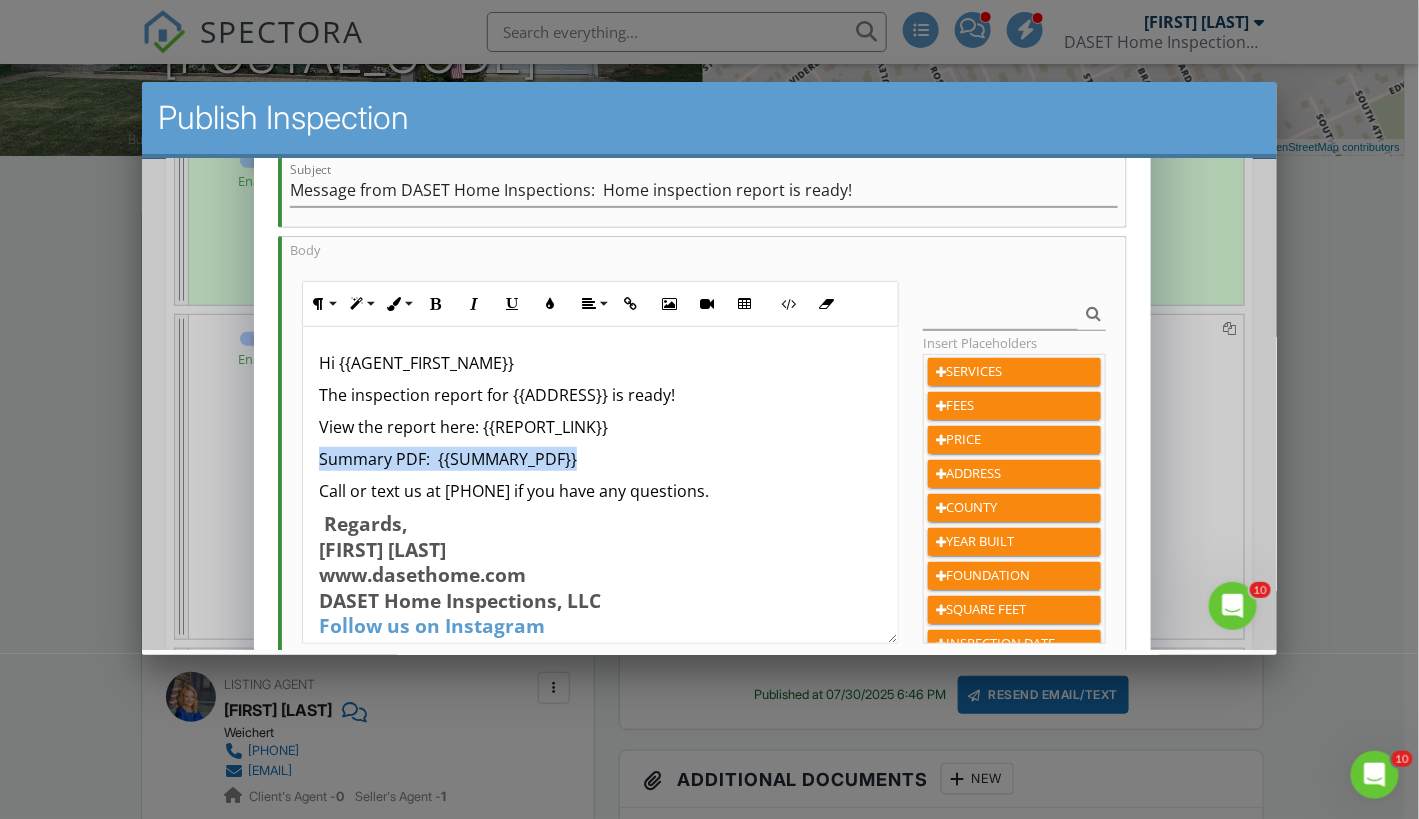 drag, startPoint x: 586, startPoint y: 454, endPoint x: 321, endPoint y: 458, distance: 265.03018 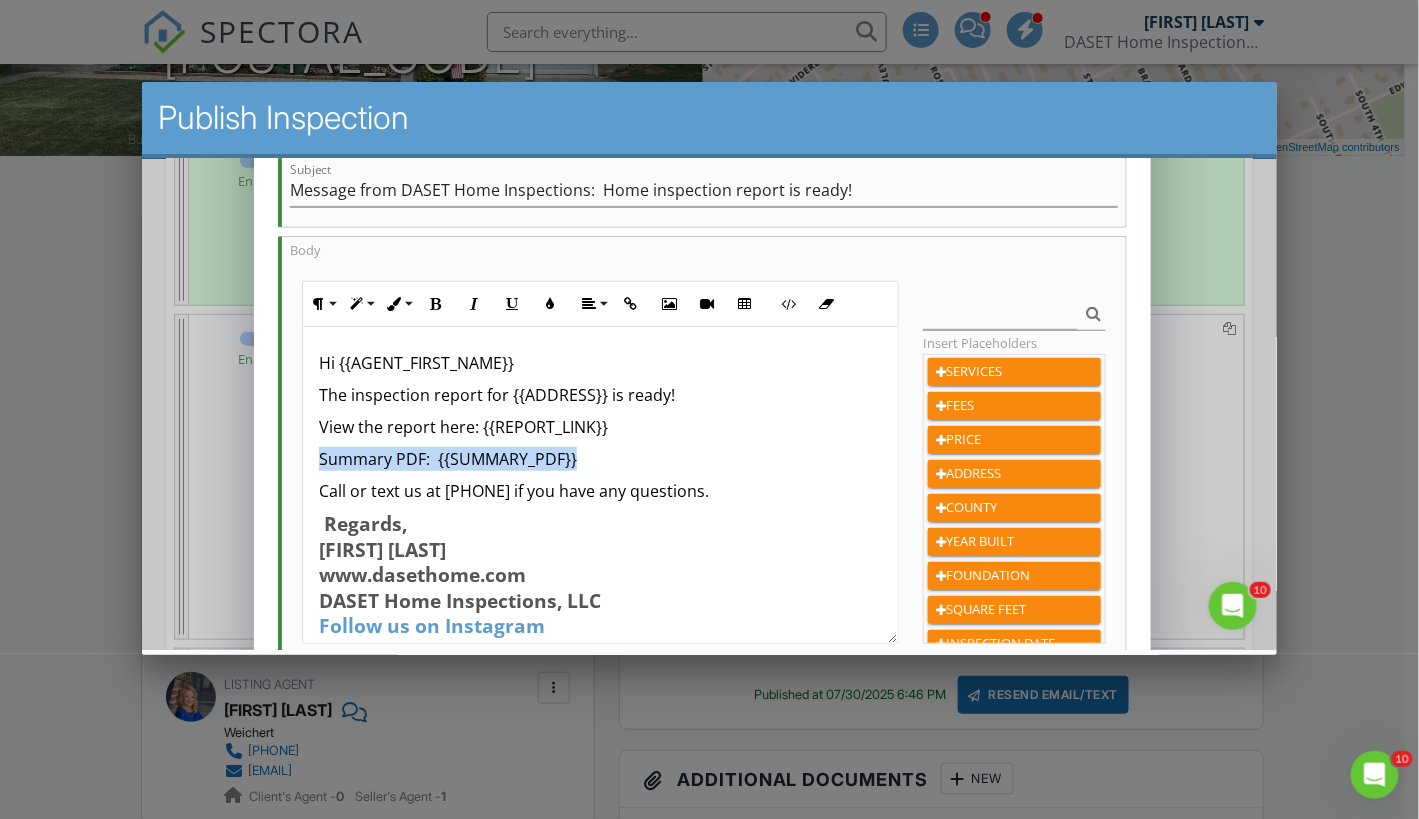 click on "Summary PDF:  {{SUMMARY_PDF}}" at bounding box center [599, 458] 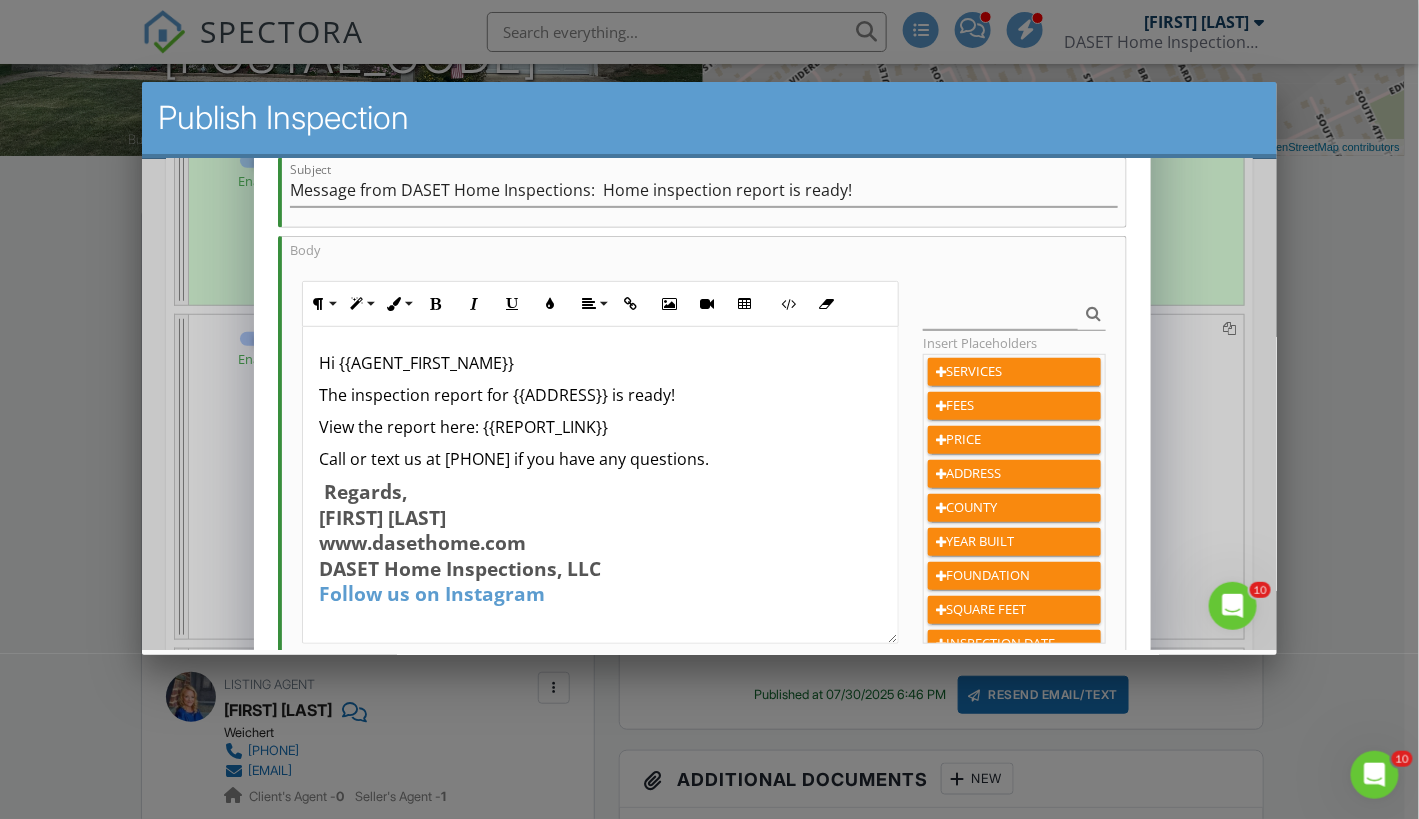 click on "The inspection report for {{ADDRESS}} is ready!" at bounding box center [599, 394] 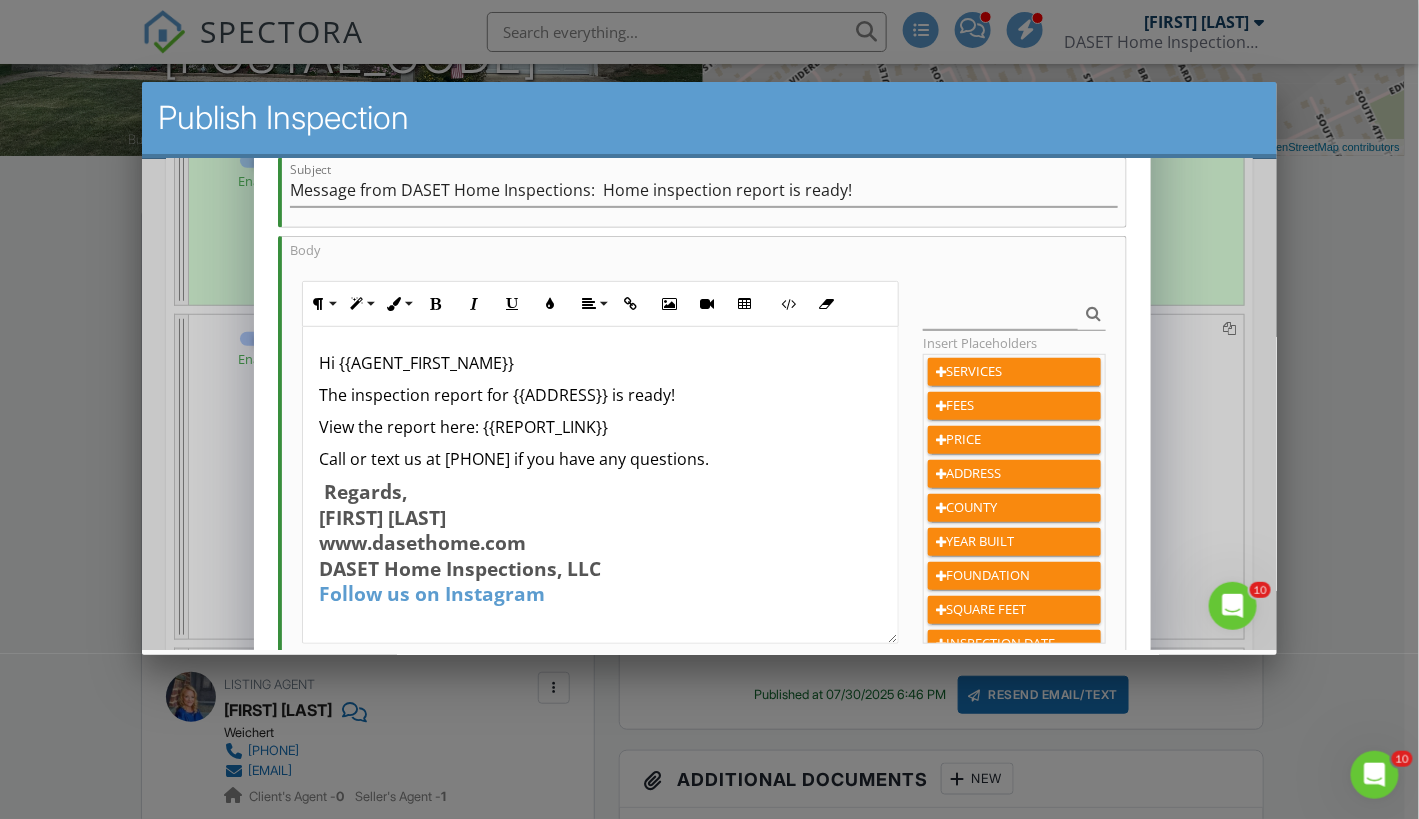 type 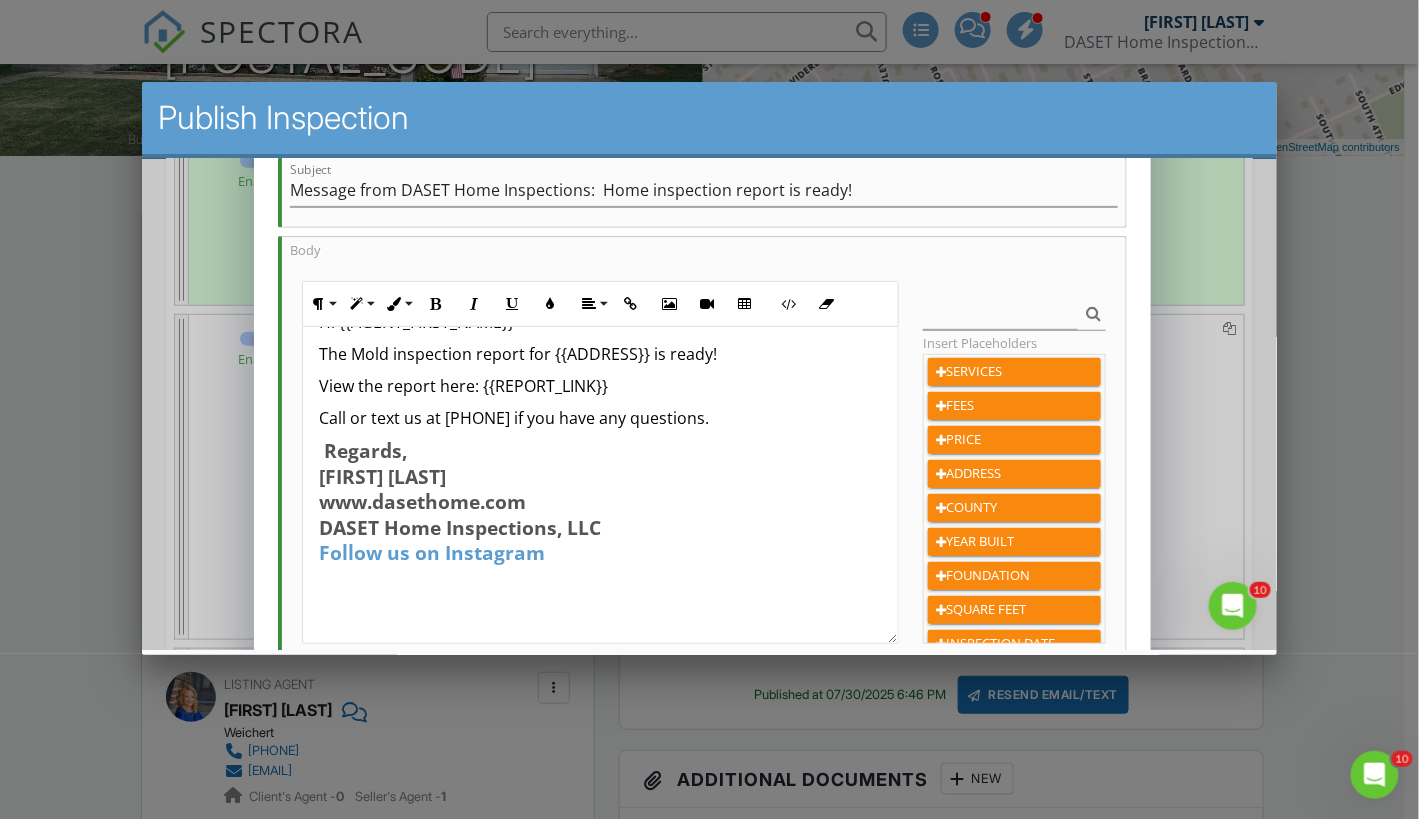 scroll, scrollTop: 51, scrollLeft: 0, axis: vertical 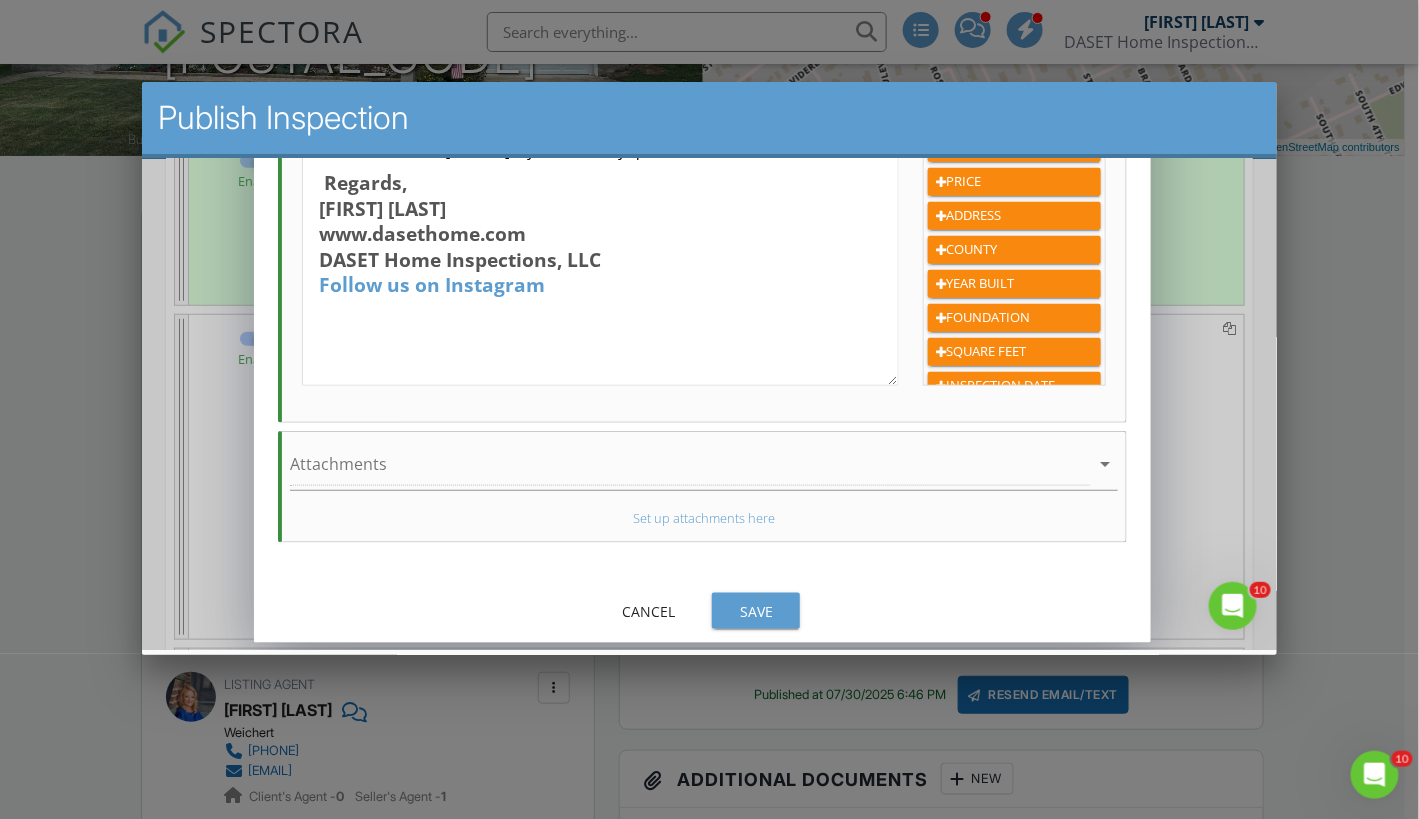 click on "Save" at bounding box center [755, 610] 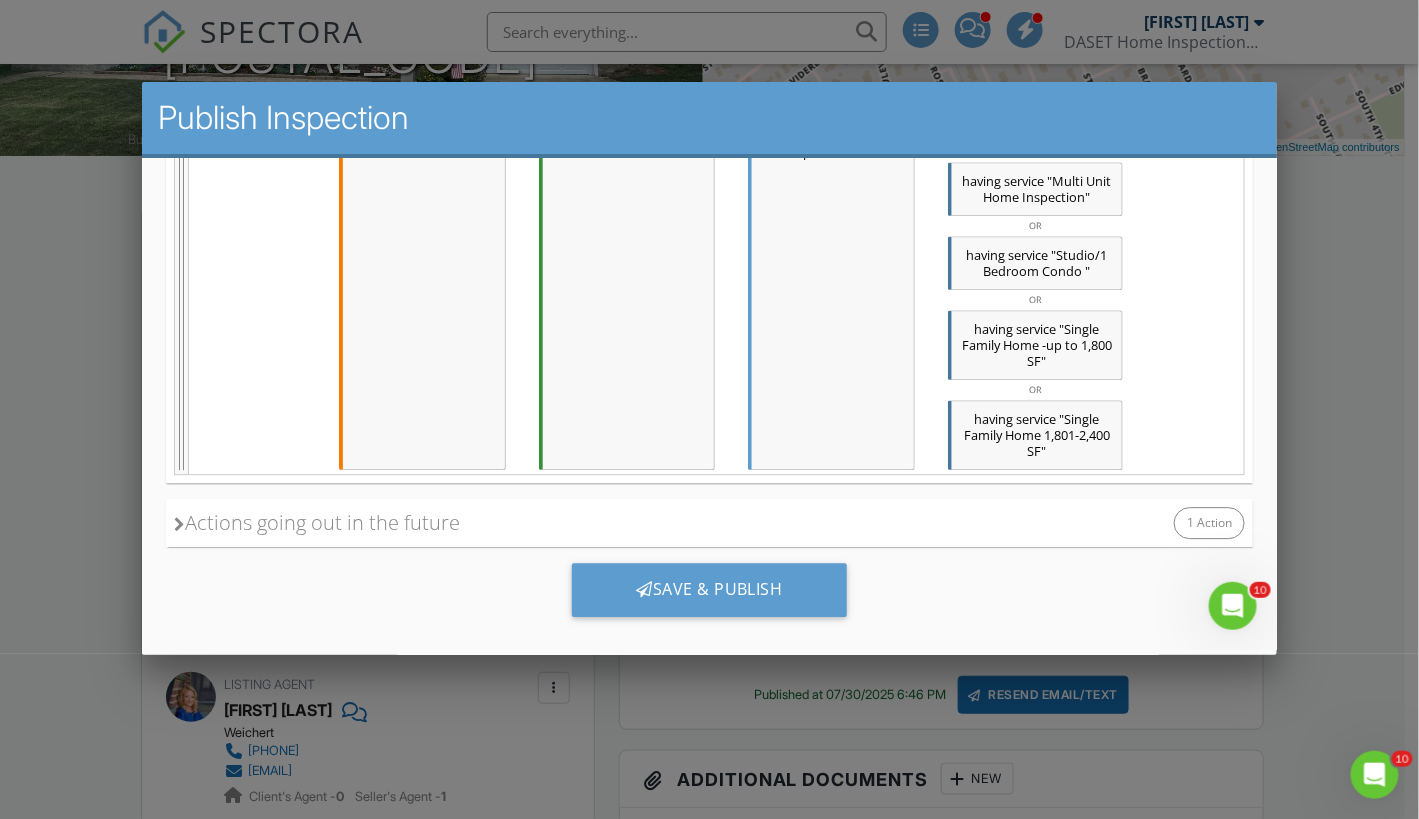 scroll, scrollTop: 1672, scrollLeft: 0, axis: vertical 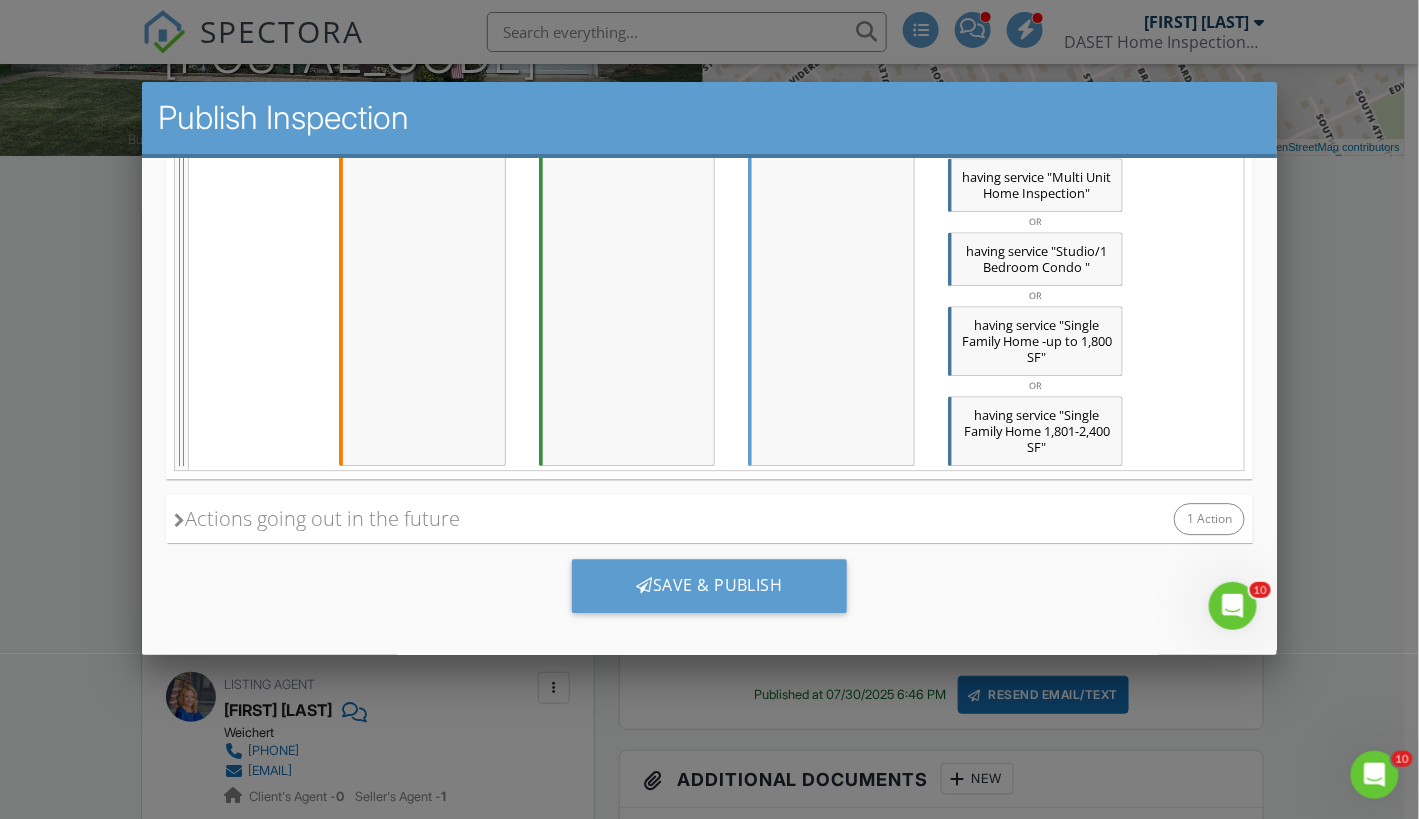 click on "Actions going out in the future
1 Action" at bounding box center (708, 518) 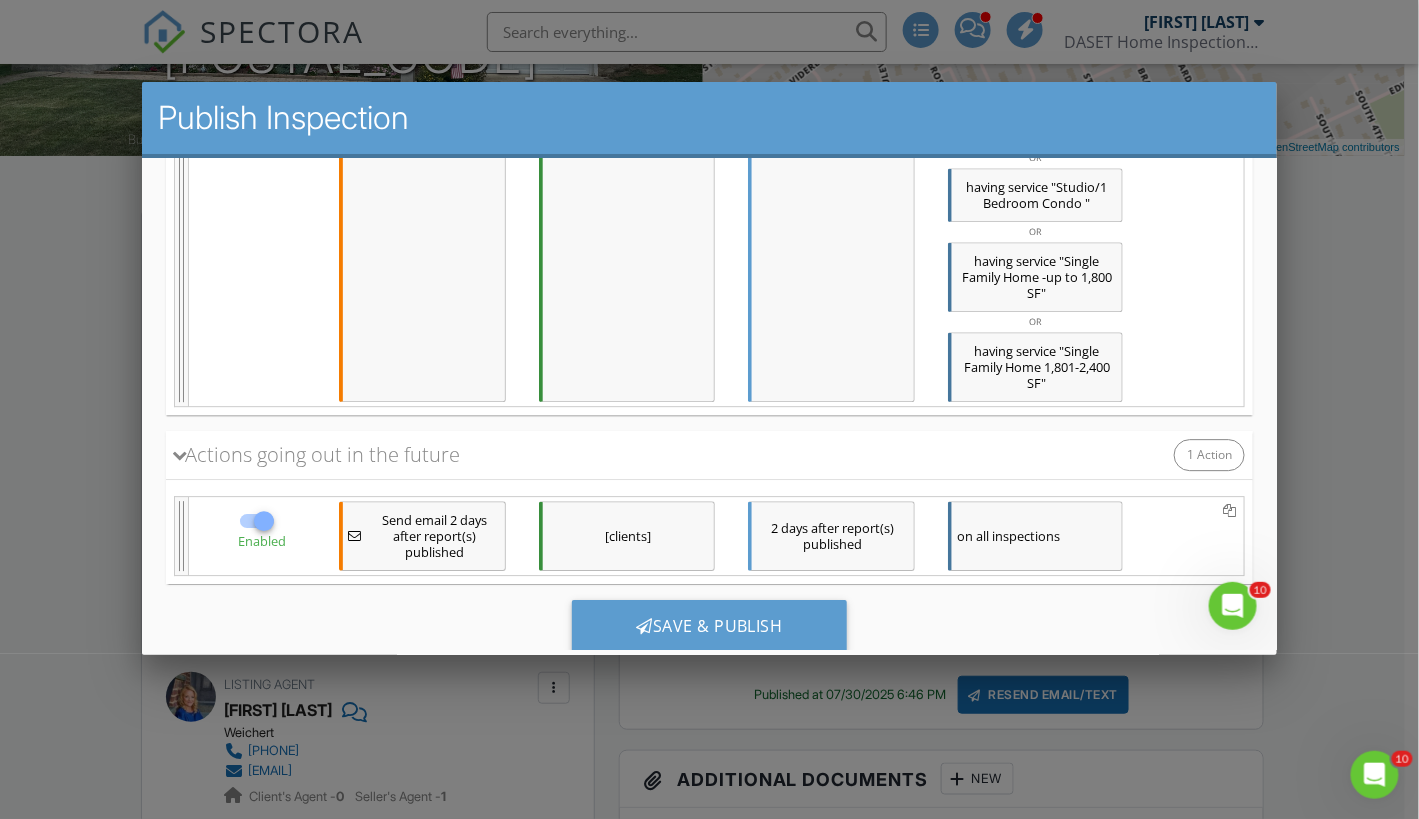 scroll, scrollTop: 1775, scrollLeft: 0, axis: vertical 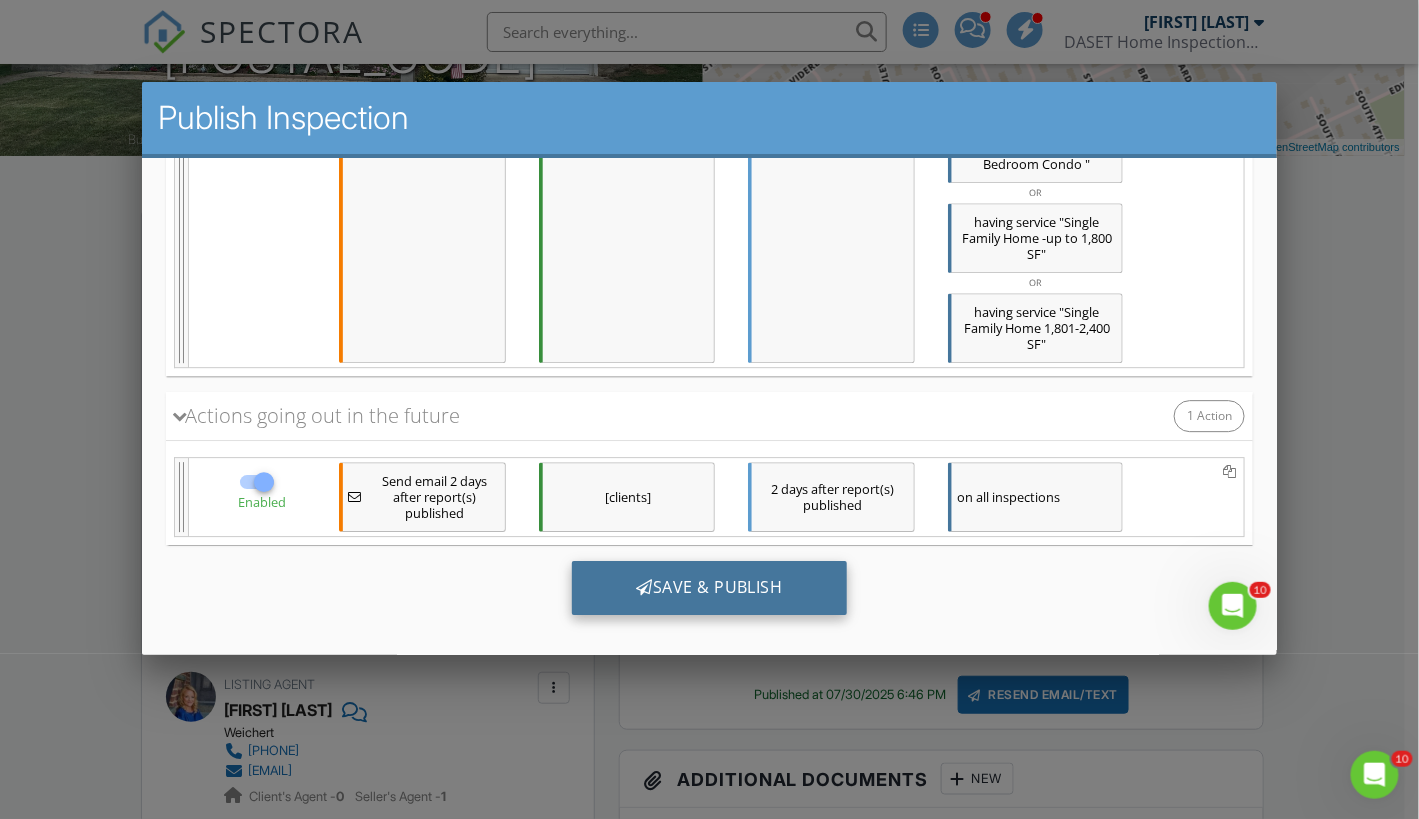 click on "Save & Publish" at bounding box center [708, 587] 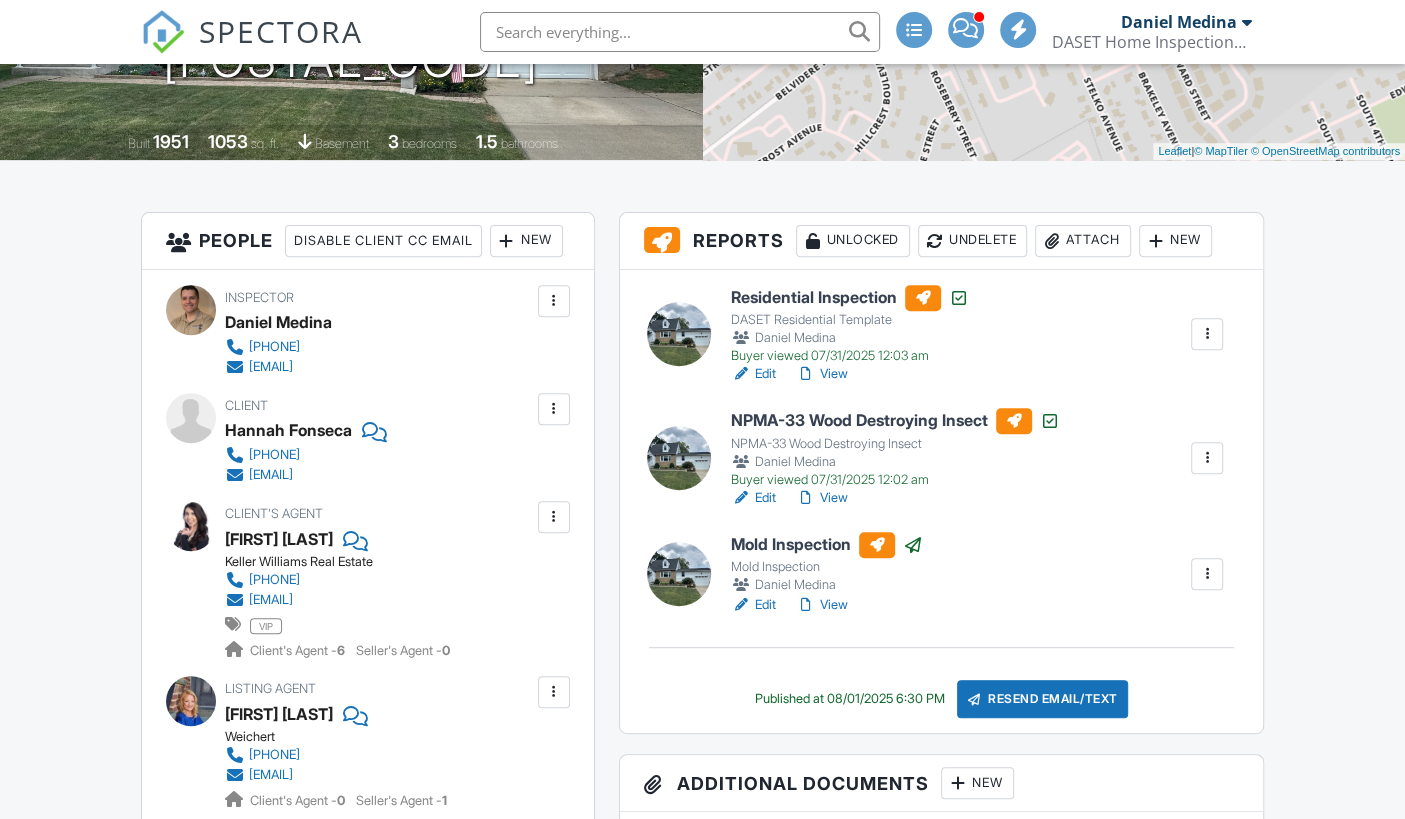 scroll, scrollTop: 399, scrollLeft: 0, axis: vertical 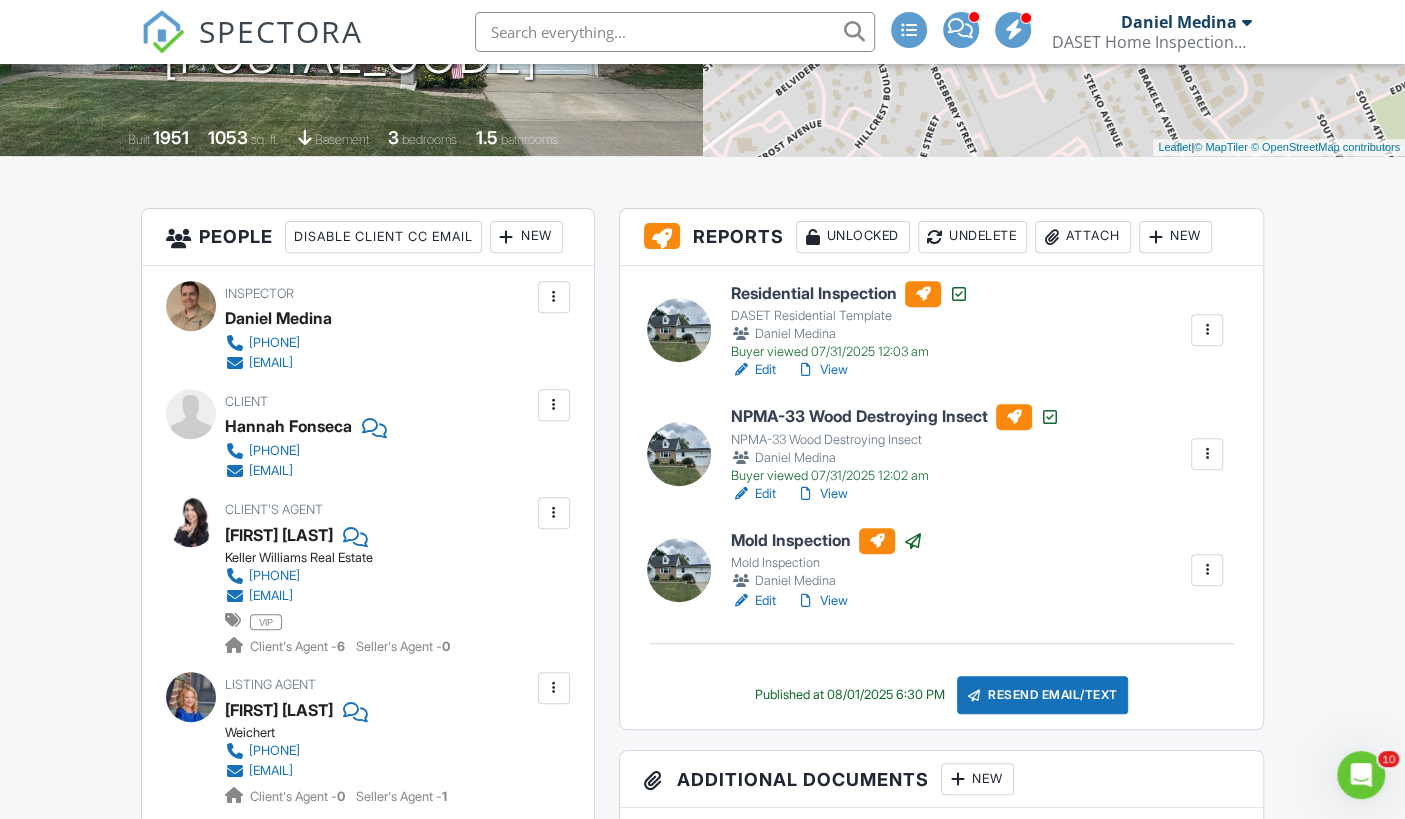 click at bounding box center [1207, 570] 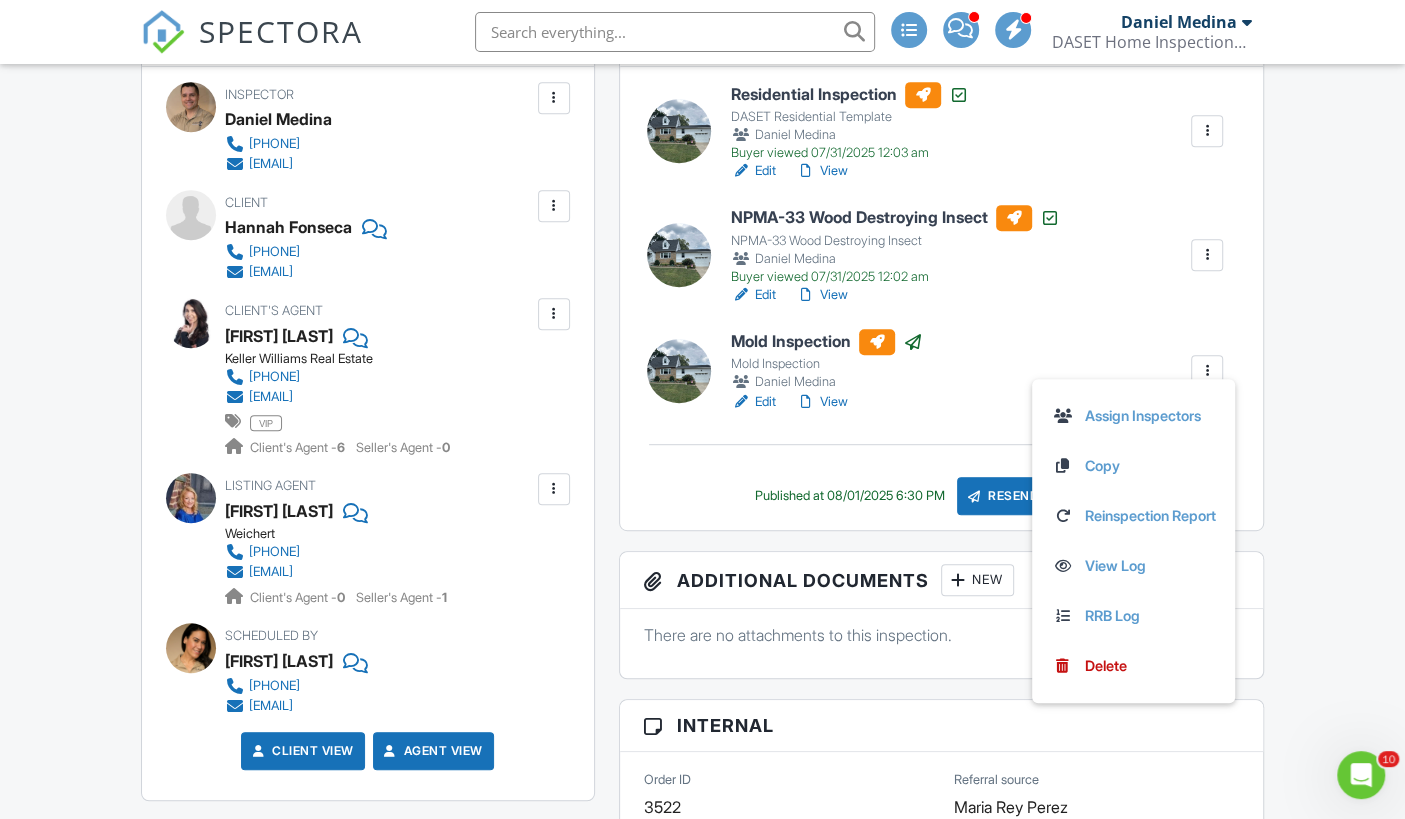 scroll, scrollTop: 599, scrollLeft: 0, axis: vertical 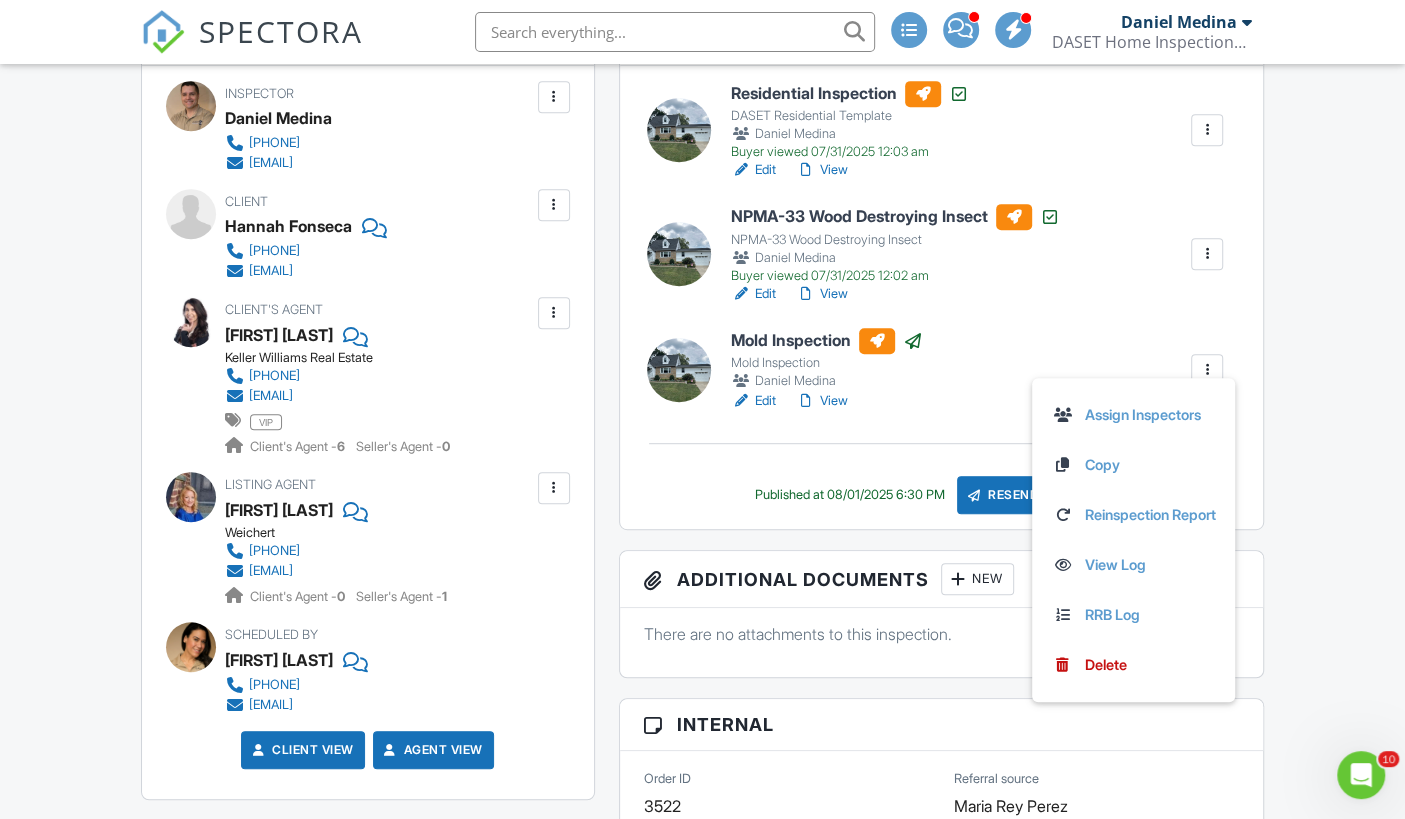 click on "Residential Inspection
DASET Residential Template
Daniel Medina
Buyer viewed 07/31/2025 12:03 am
Edit
View
Assign Inspectors
Copy
Reinspection Report
View Log
RRB Log
Delete
NPMA-33 Wood Destroying Insect
NPMA-33 Wood Destroying Insect
Daniel Medina
Buyer viewed 07/31/2025 12:02 am
Edit
View
Assign Inspectors
Copy
Reinspection Report
View Log
RRB Log
Delete
Mold Inspection
Mold Inspection
Daniel Medina
Edit
View
Assign Inspectors
Copy
Reinspection Report
View Log
RRB Log
Delete
Published at 08/01/2025  6:30 PM
Resend Email/Text" at bounding box center [942, 298] 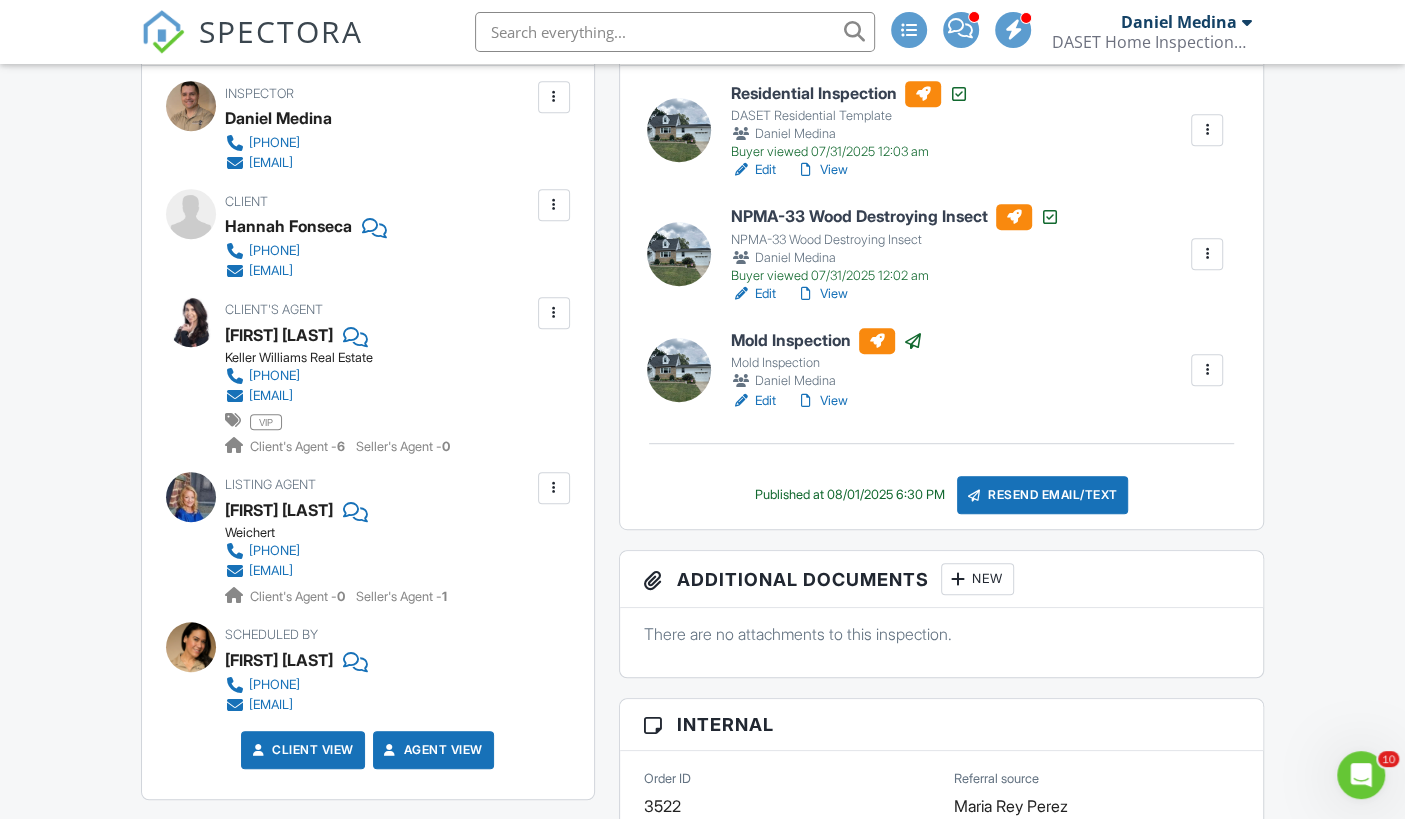 click at bounding box center (1207, 370) 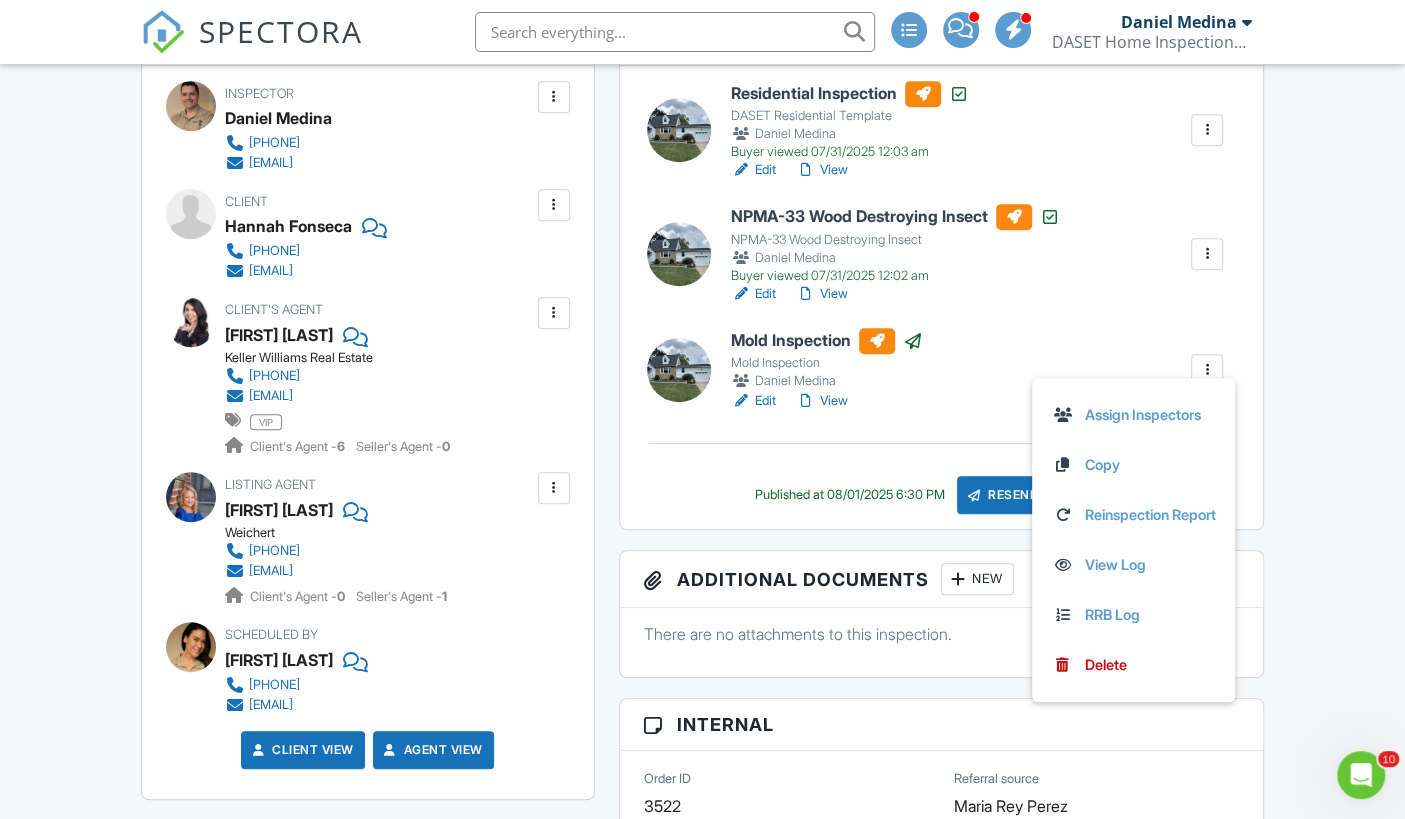 click on "Residential Inspection
DASET Residential Template
Daniel Medina
Buyer viewed 07/31/2025 12:03 am
Edit
View
Assign Inspectors
Copy
Reinspection Report
View Log
RRB Log
Delete
NPMA-33 Wood Destroying Insect
NPMA-33 Wood Destroying Insect
Daniel Medina
Buyer viewed 07/31/2025 12:02 am
Edit
View
Assign Inspectors
Copy
Reinspection Report
View Log
RRB Log
Delete
Mold Inspection
Mold Inspection
Daniel Medina
Edit
View
Assign Inspectors
Copy
Reinspection Report
View Log
RRB Log
Delete
Published at 08/01/2025  6:30 PM
Resend Email/Text" at bounding box center [942, 298] 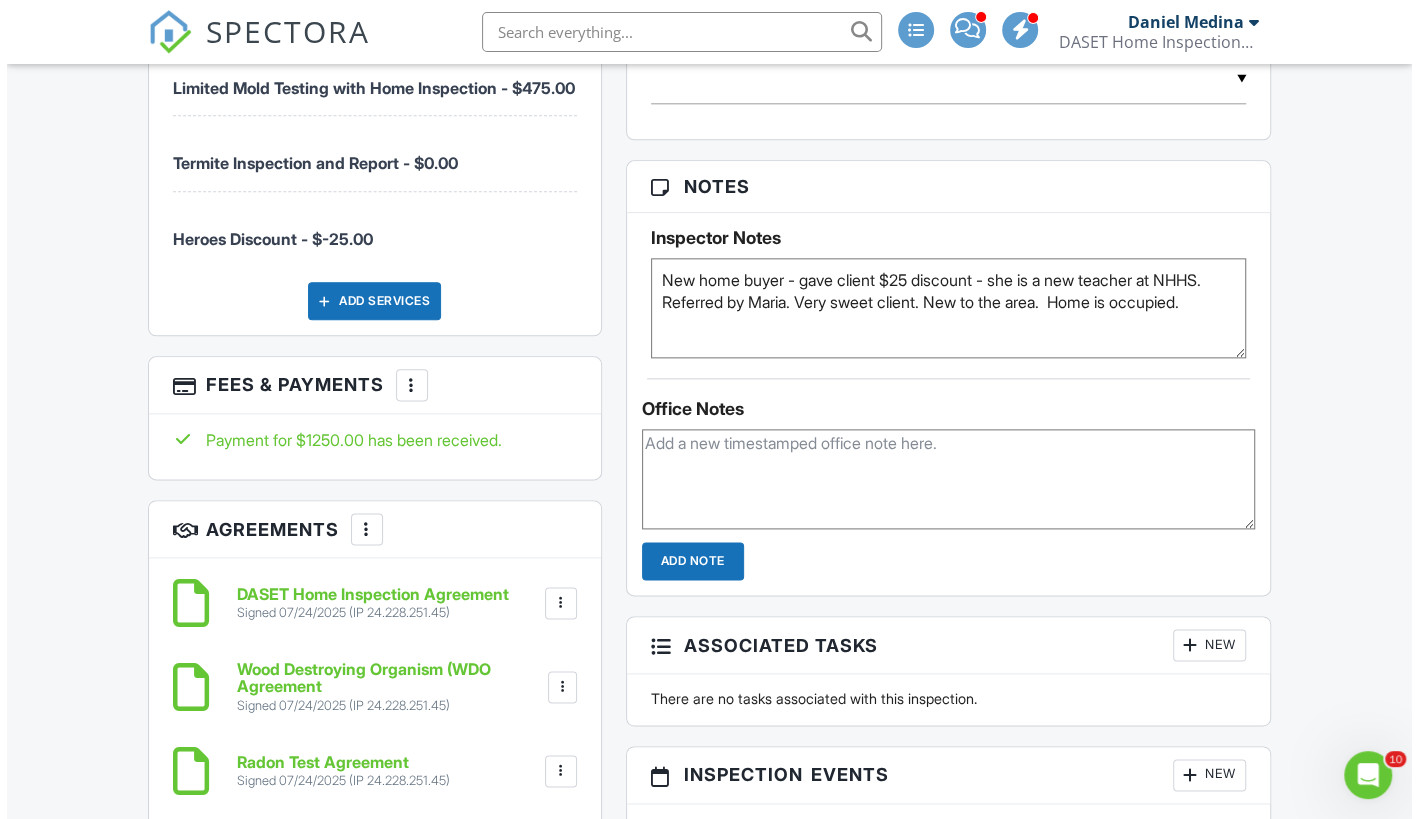 scroll, scrollTop: 1550, scrollLeft: 0, axis: vertical 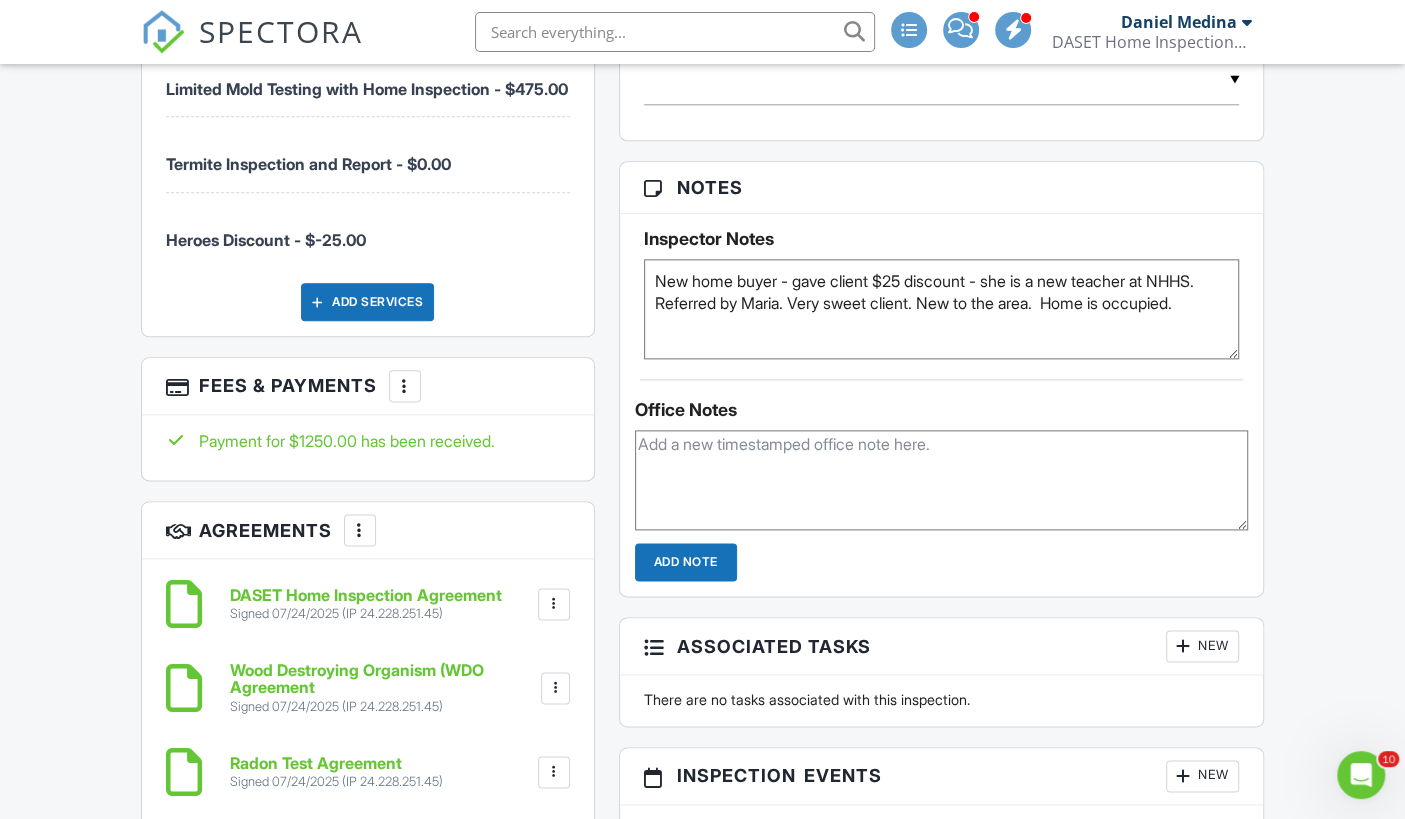 click at bounding box center [405, 386] 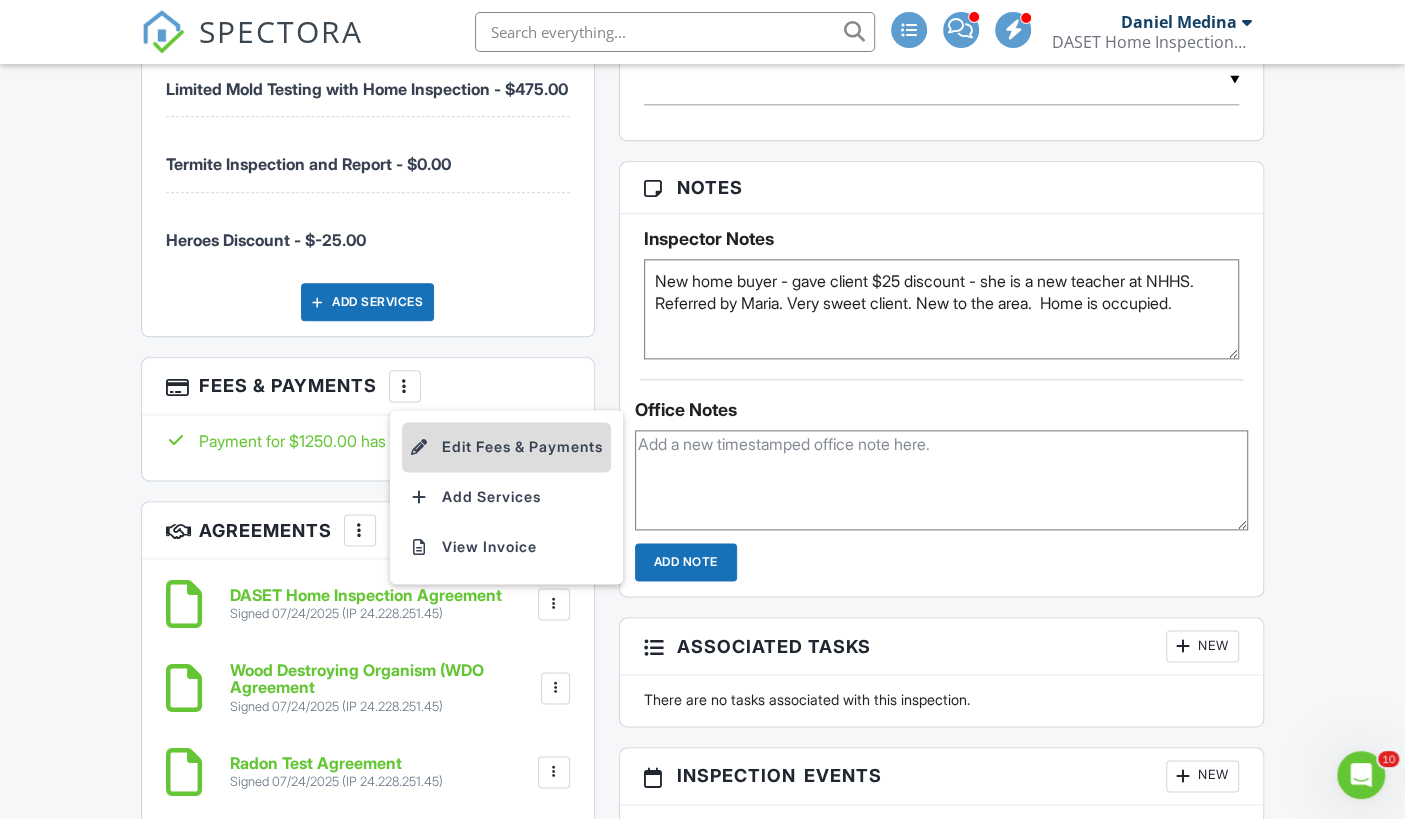 click on "Edit Fees & Payments" at bounding box center (506, 447) 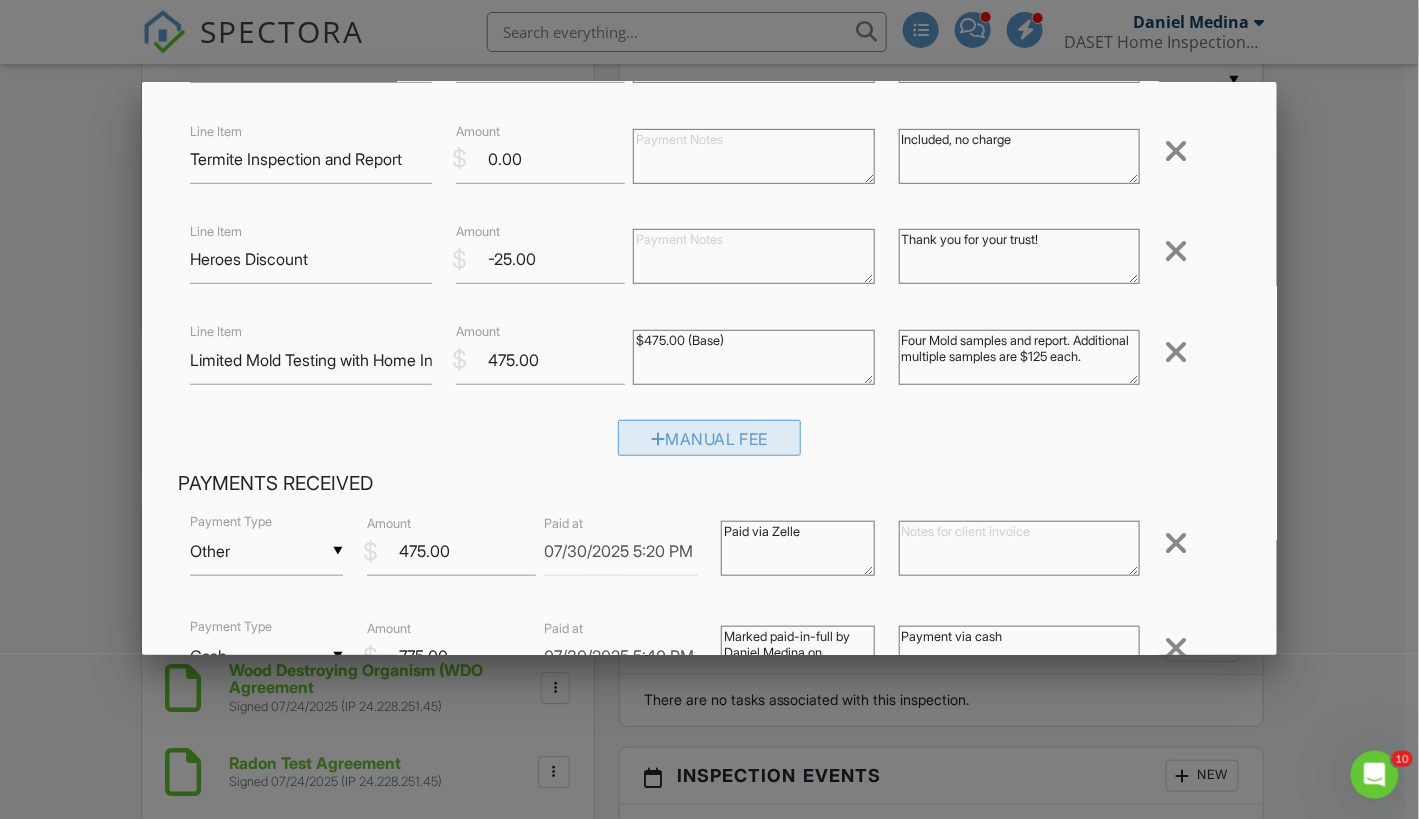 scroll, scrollTop: 306, scrollLeft: 0, axis: vertical 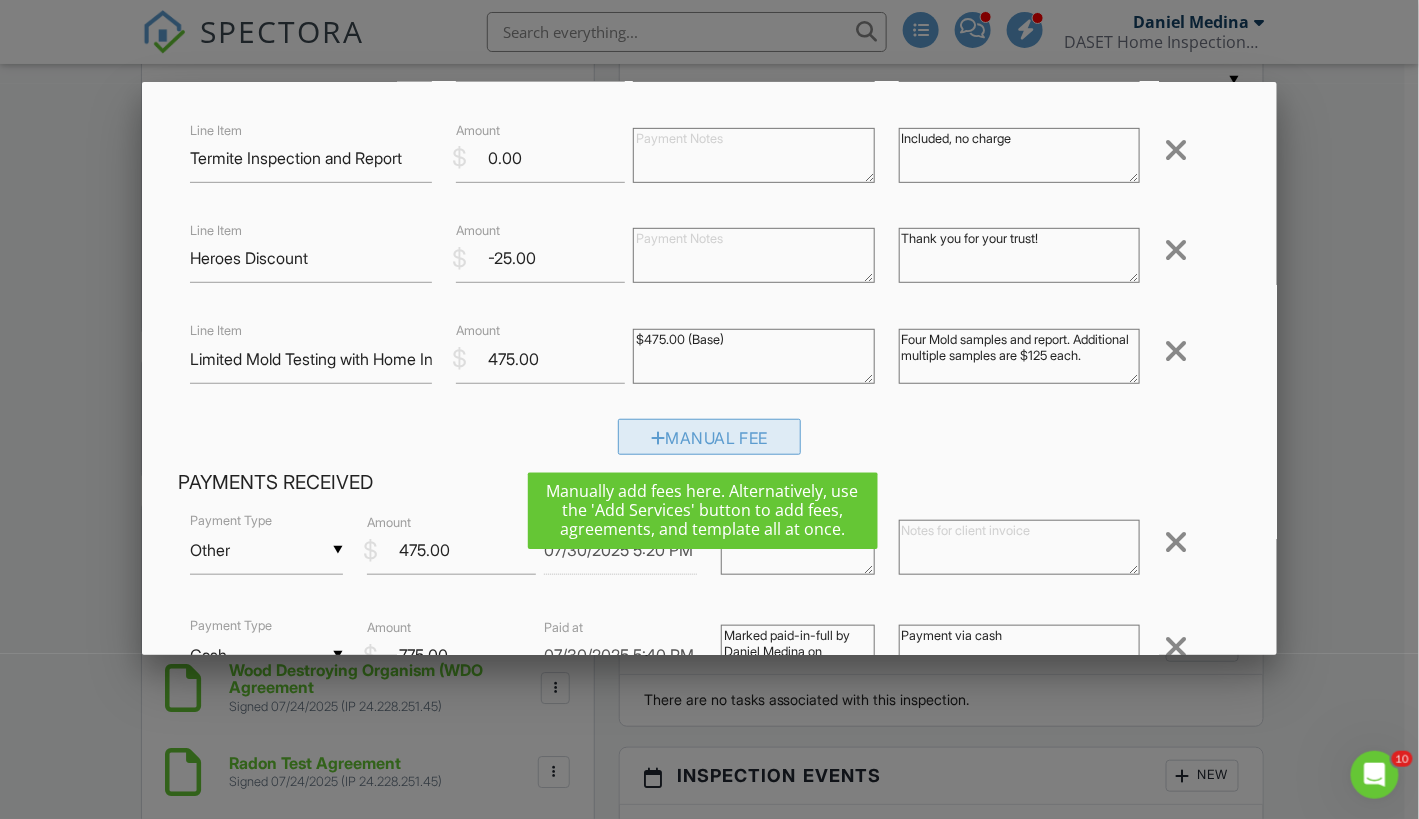click at bounding box center (658, 438) 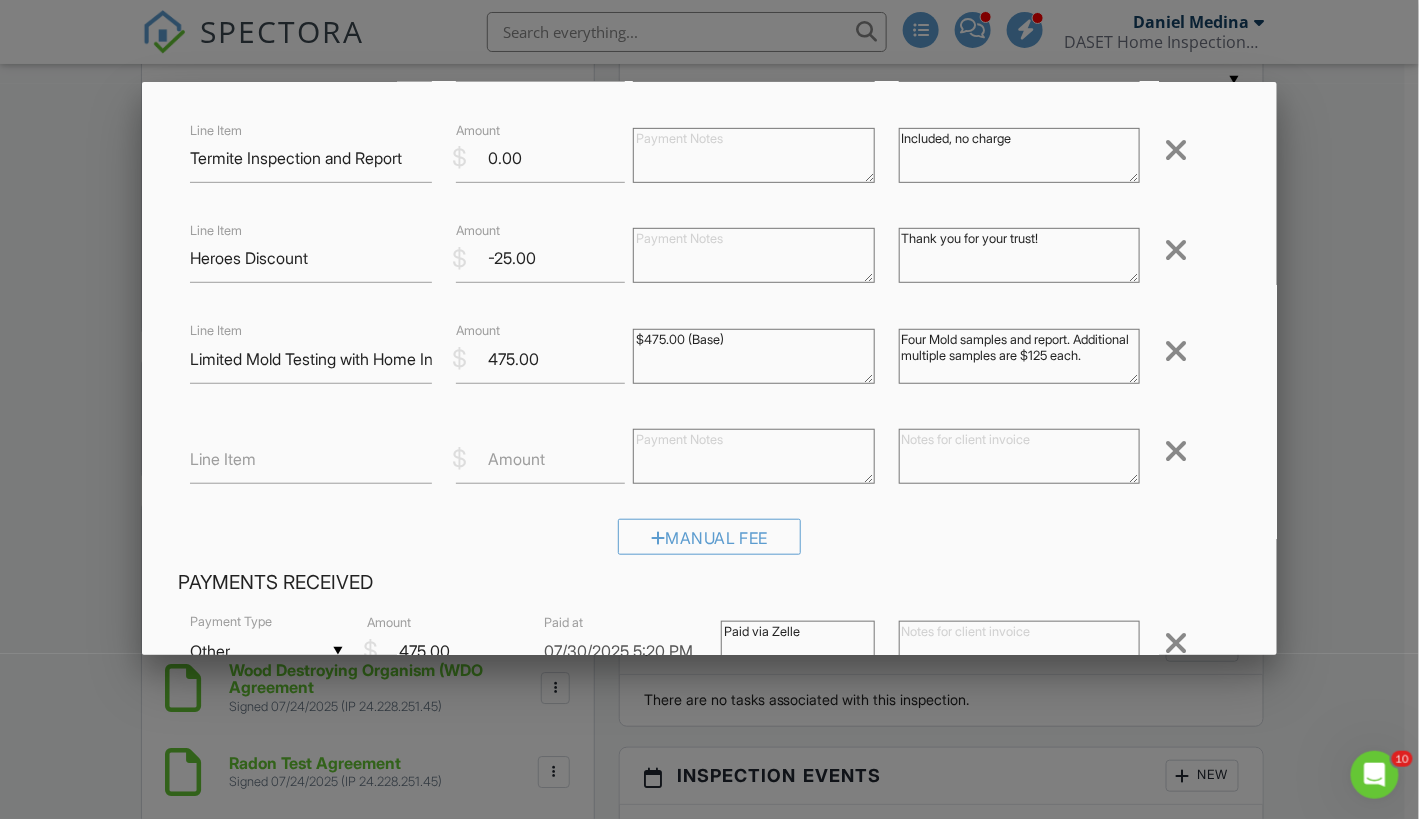 click on "Line Item" at bounding box center [223, 459] 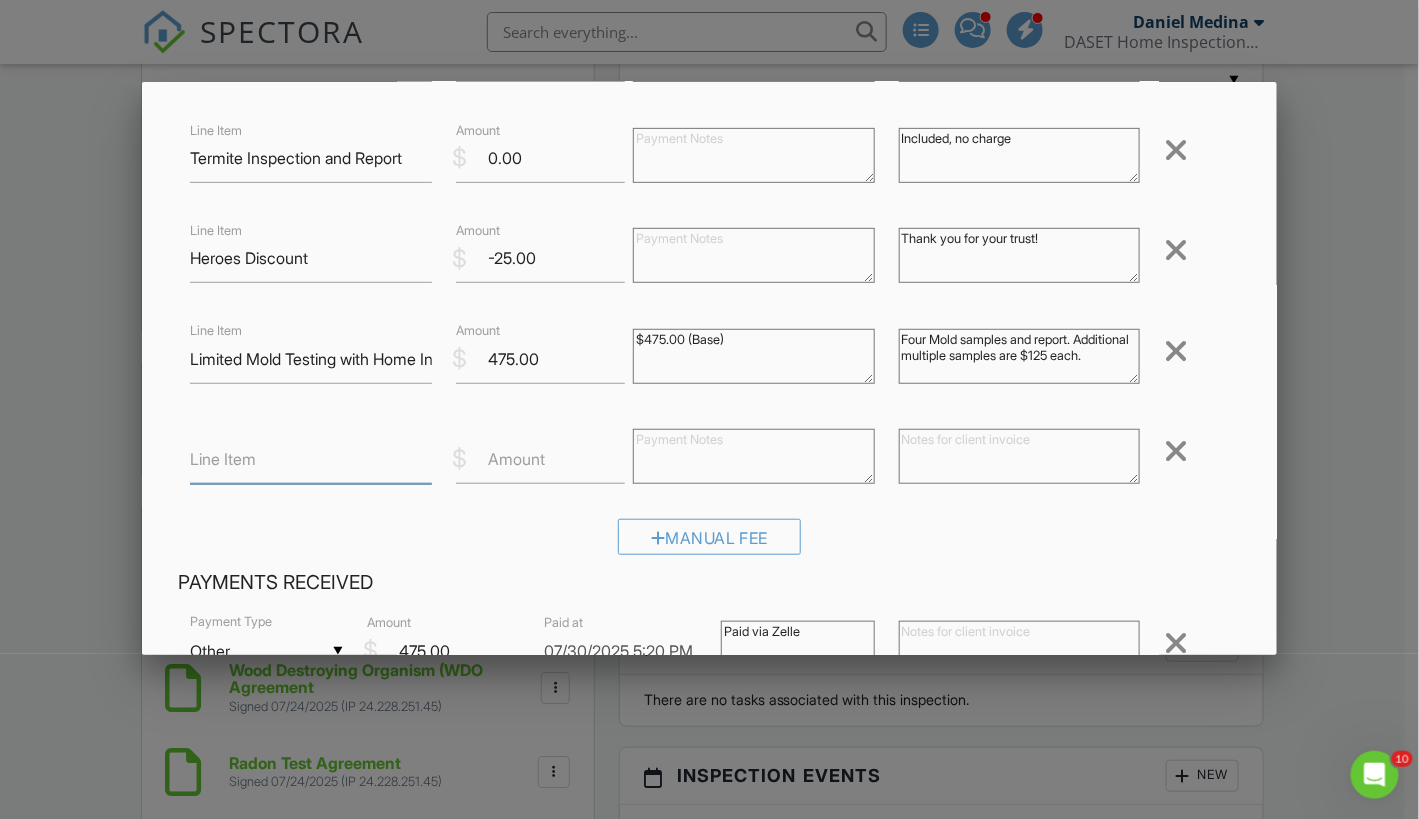 click on "Line Item" at bounding box center (311, 459) 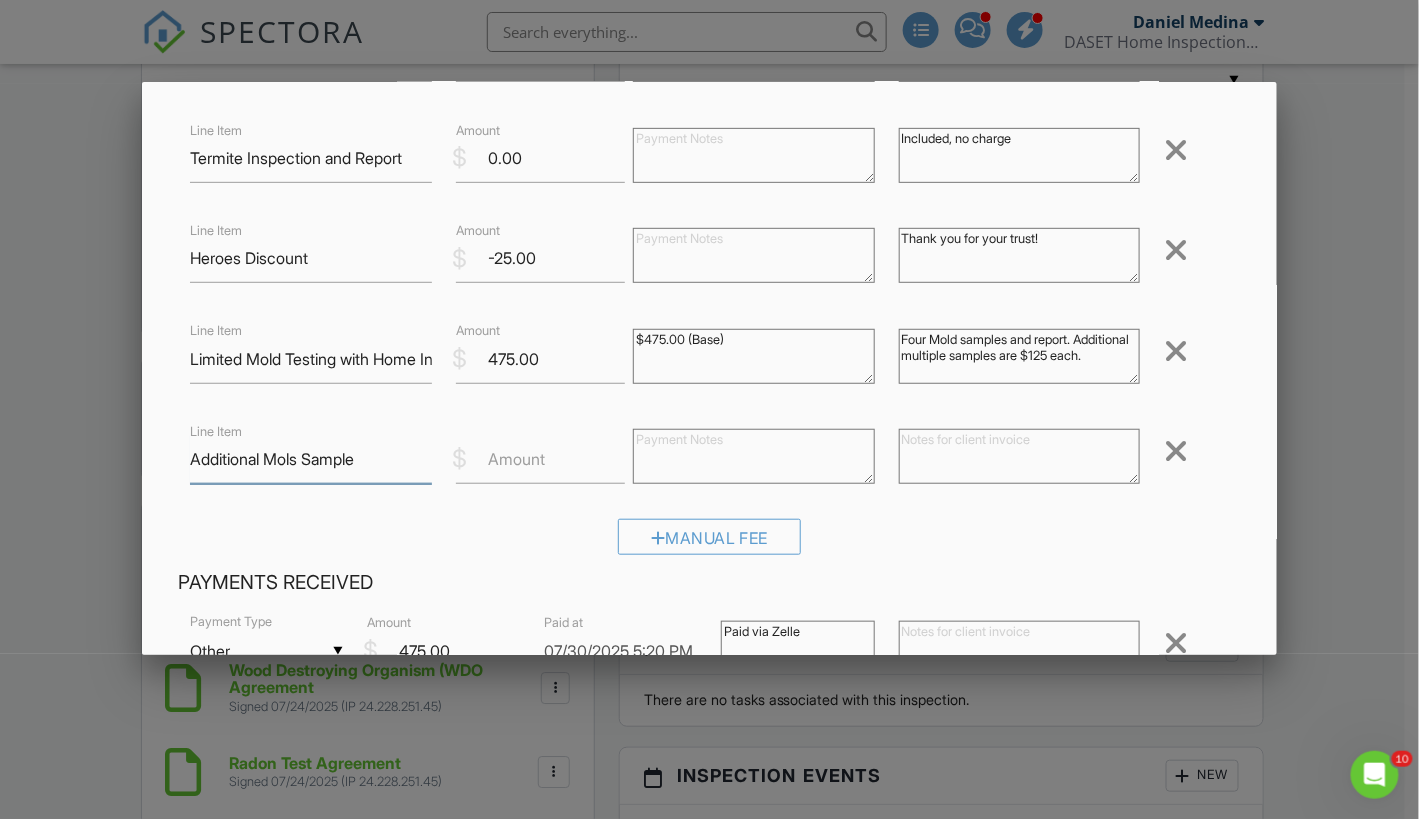 click on "Additional Mols Sample" at bounding box center (311, 459) 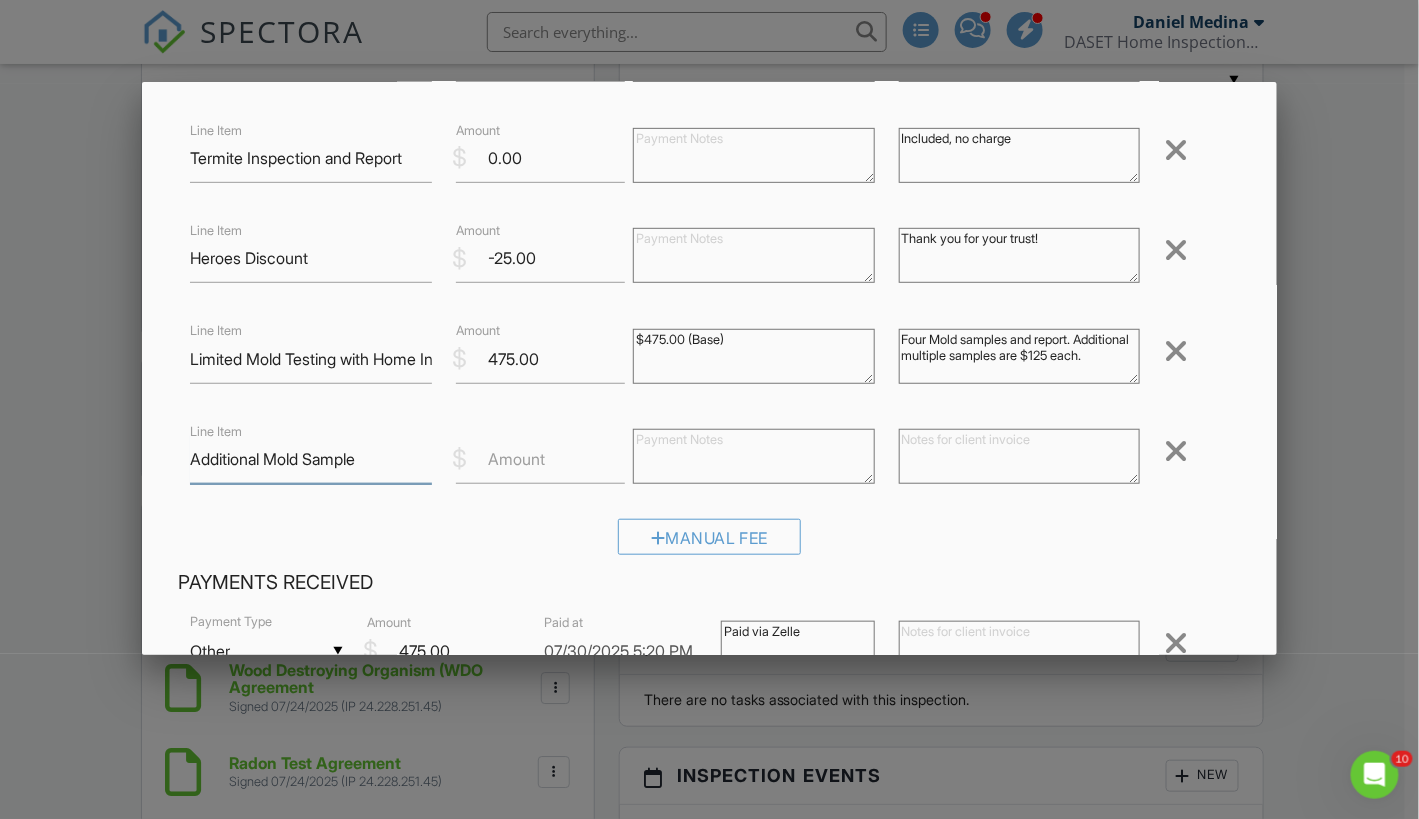 type on "Additional Mold Sample" 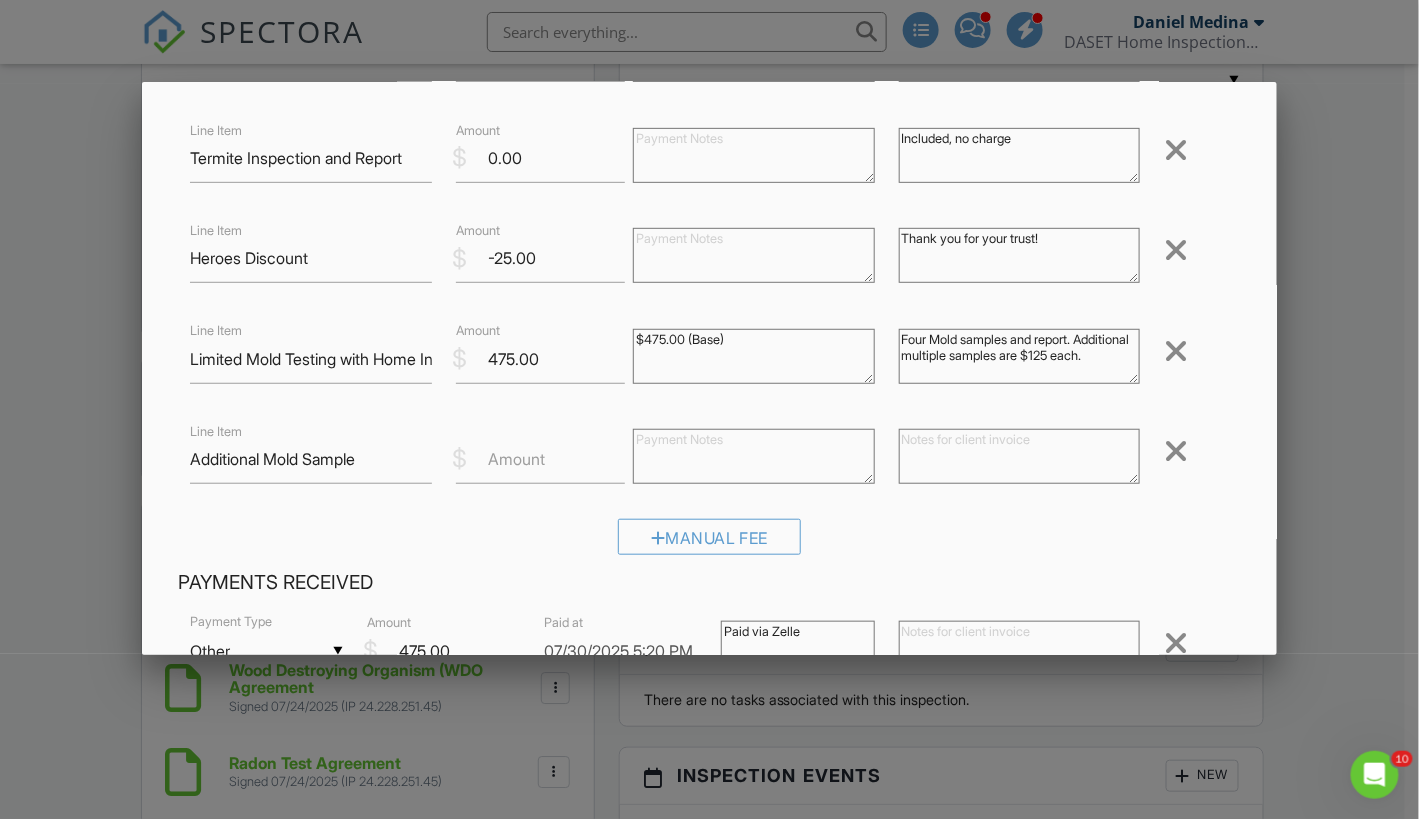 drag, startPoint x: 495, startPoint y: 458, endPoint x: 524, endPoint y: 455, distance: 29.15476 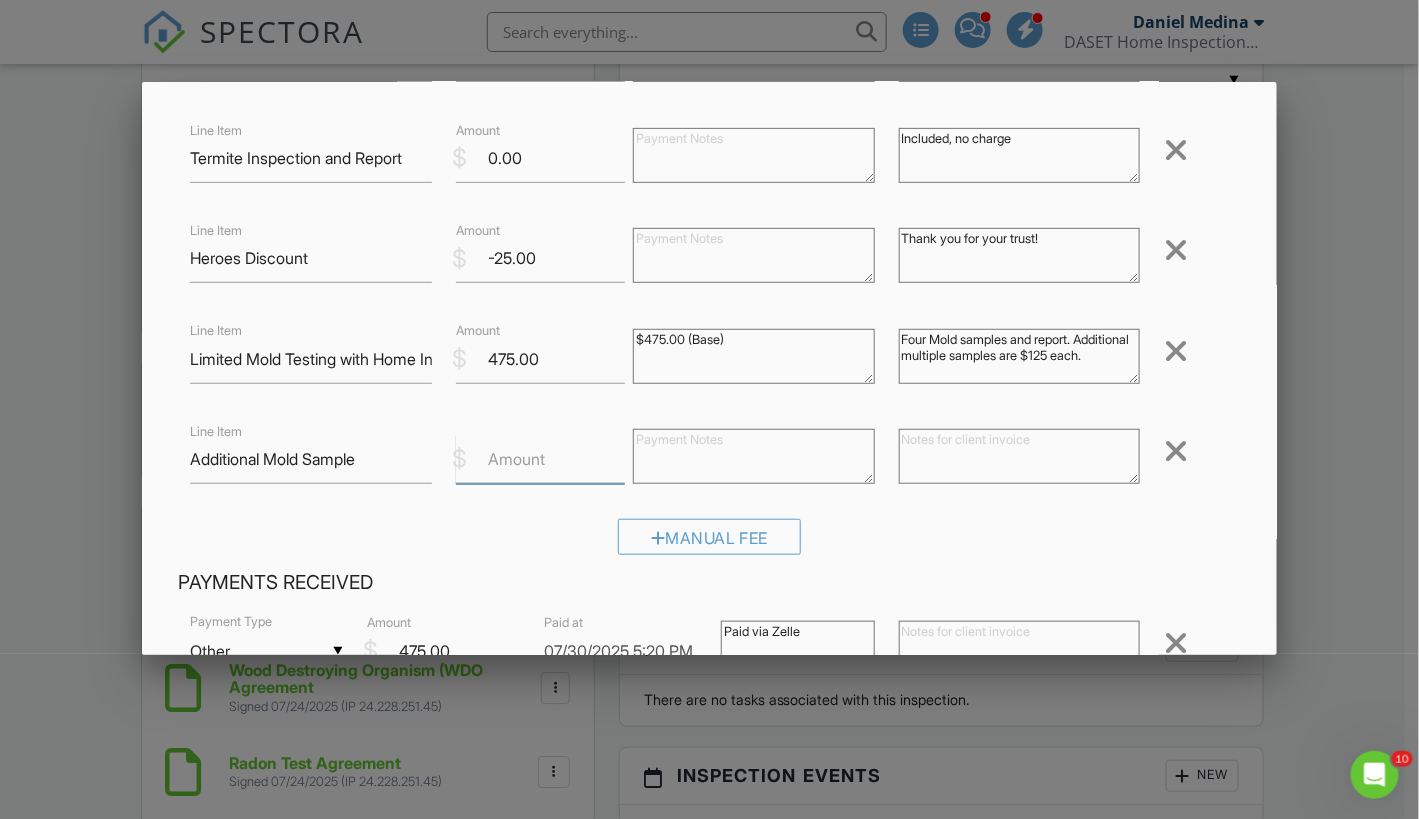 click on "Amount" at bounding box center (540, 459) 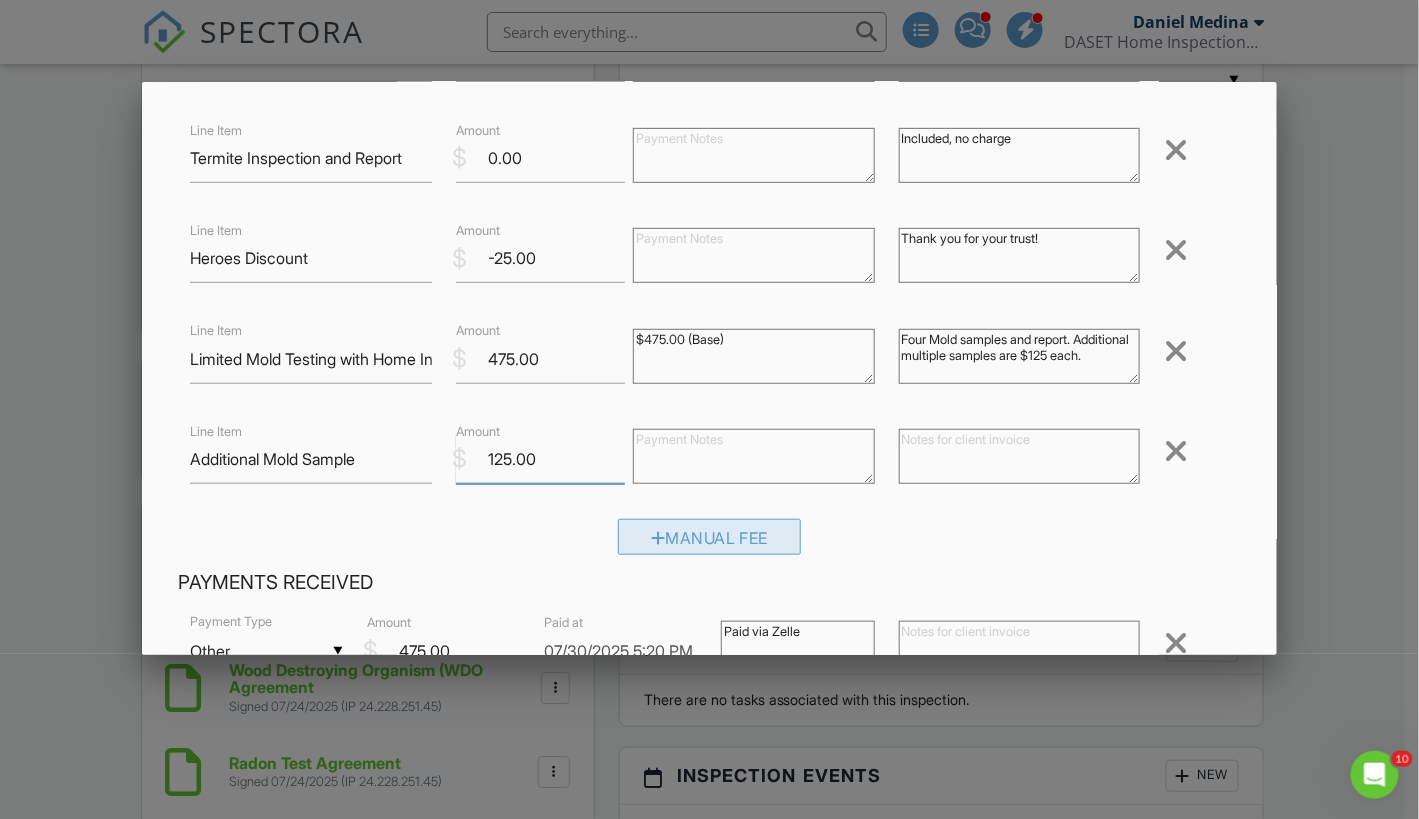 type on "125.00" 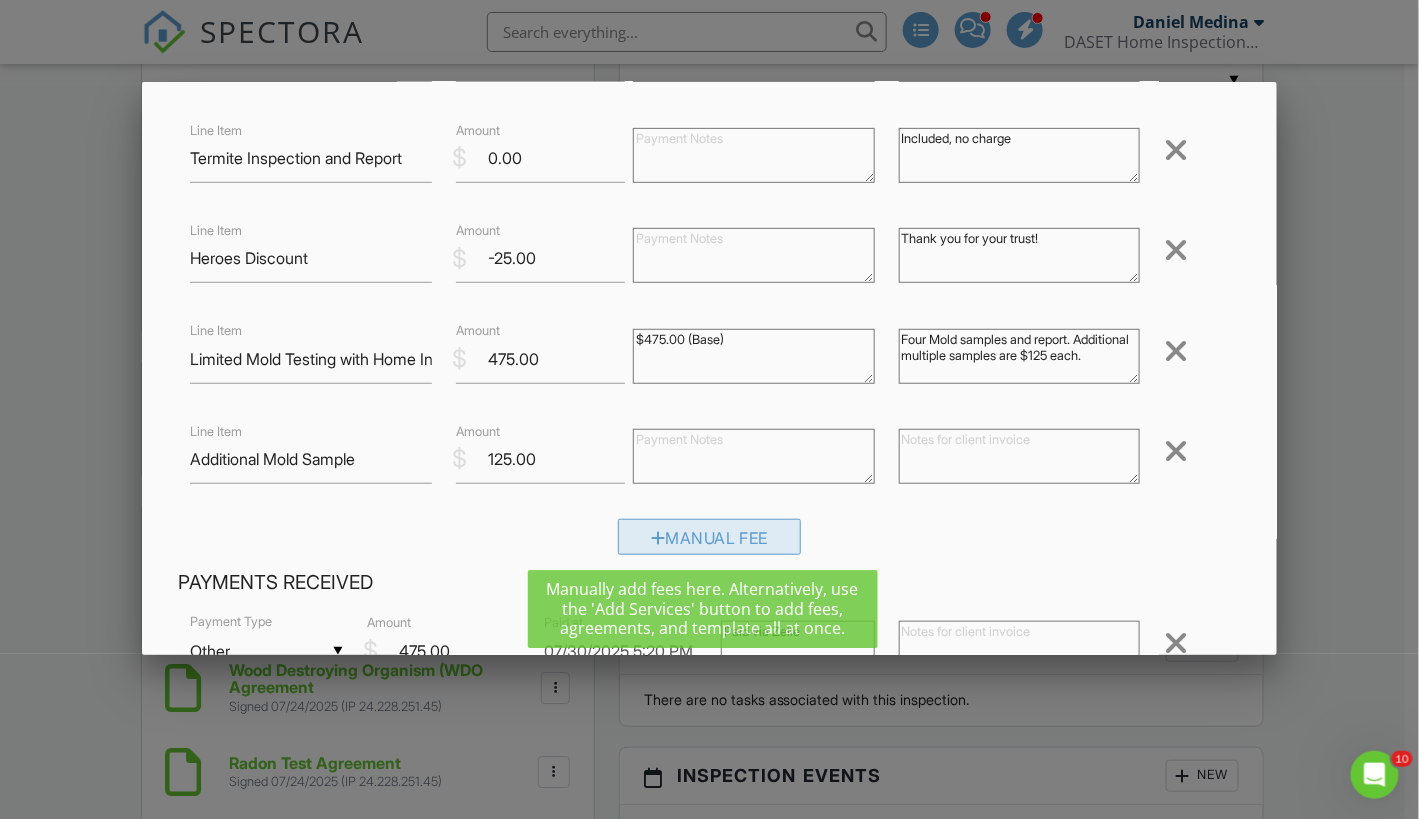 click on "Manual Fee" at bounding box center [710, 537] 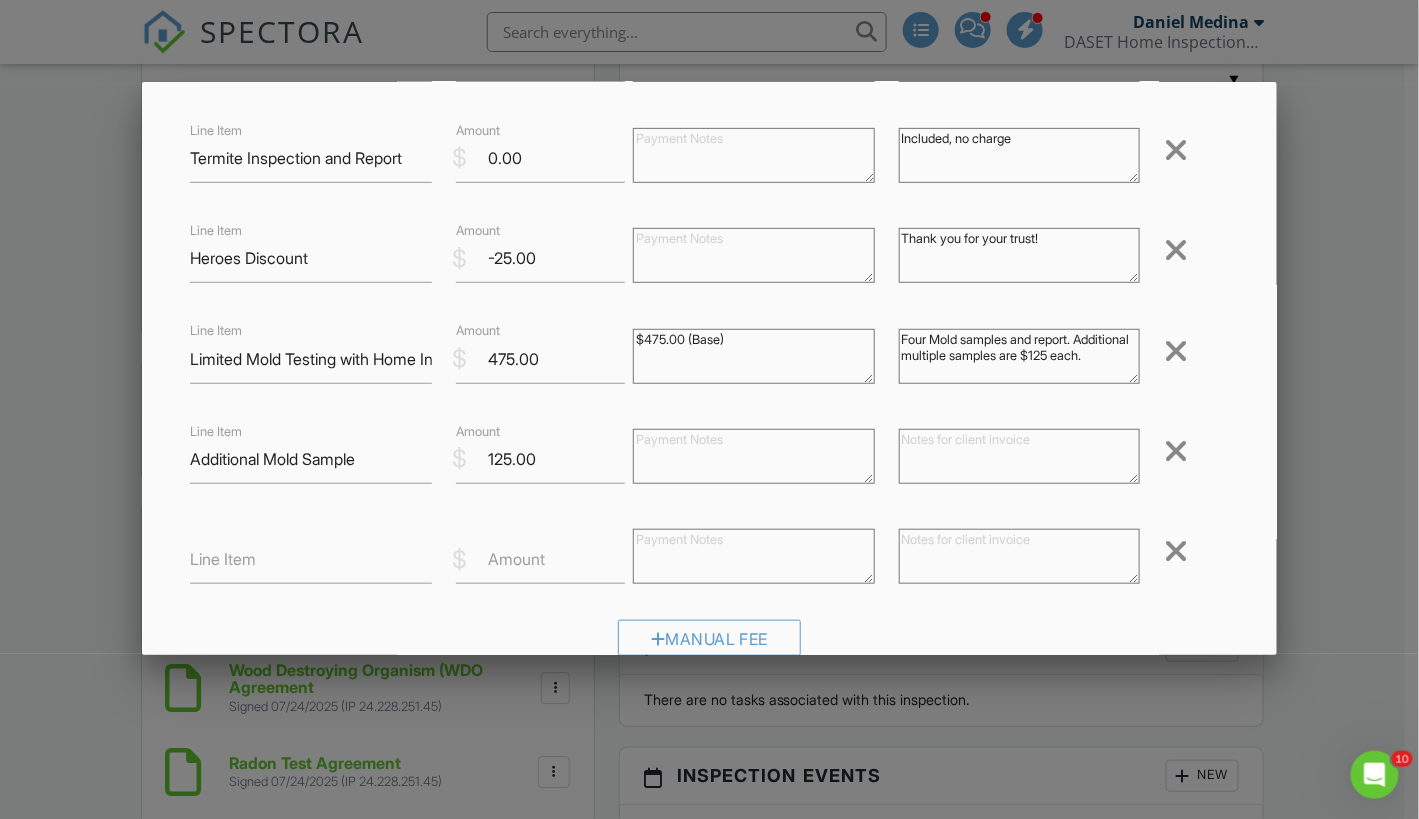 click on "Line Item" at bounding box center (223, 559) 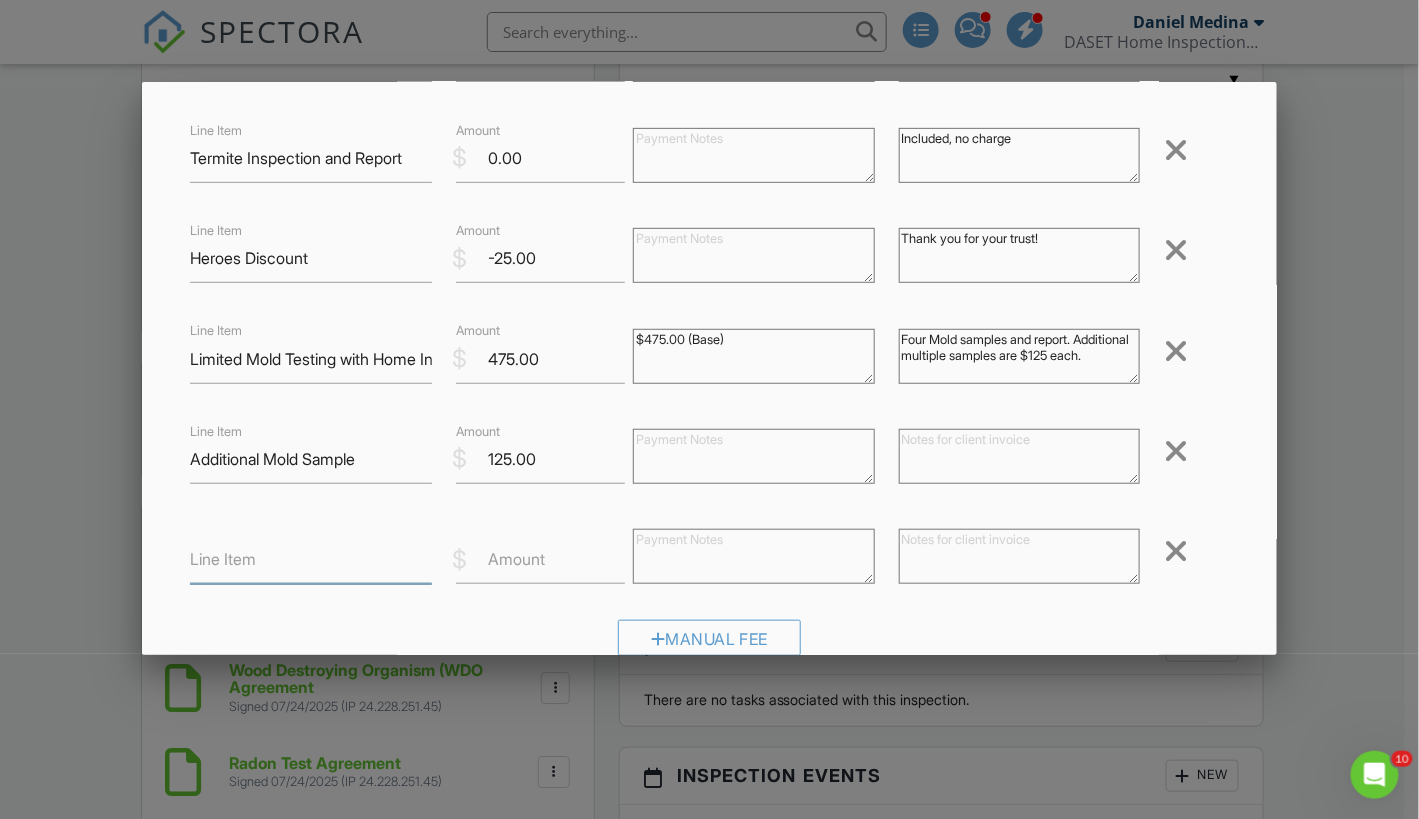 click on "Line Item" at bounding box center (311, 559) 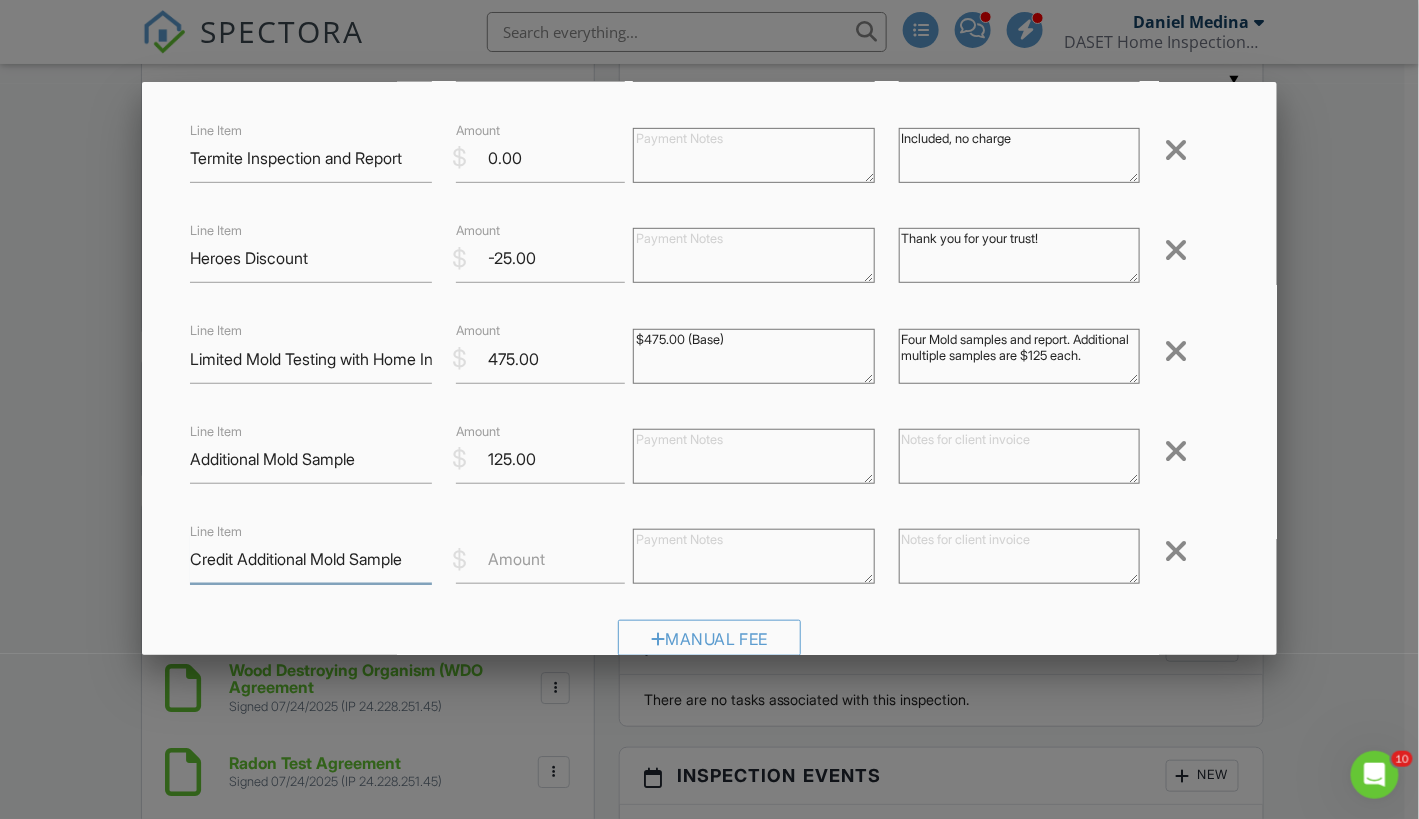 type on "Credit Additional Mold Sample" 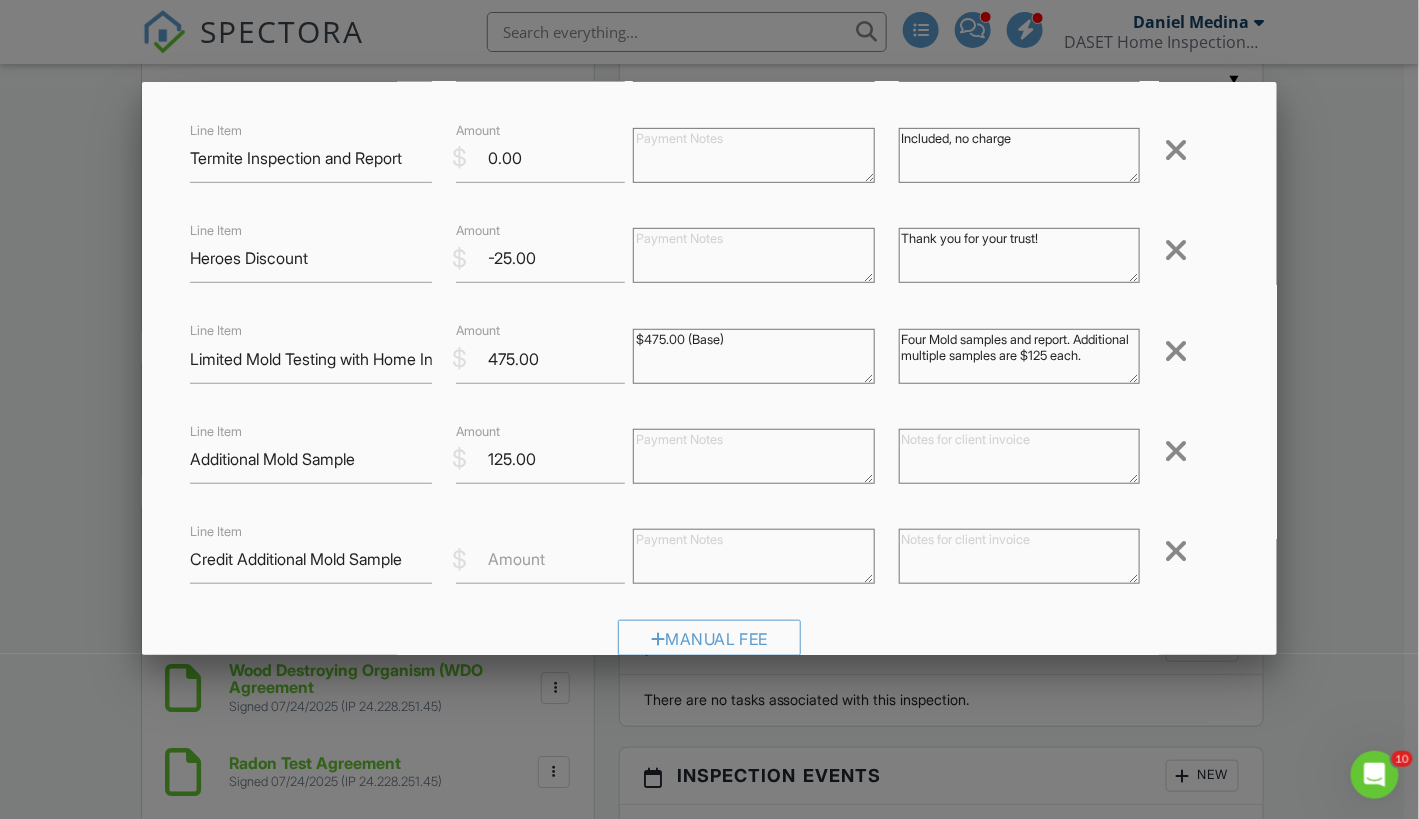 click on "Amount" at bounding box center (516, 559) 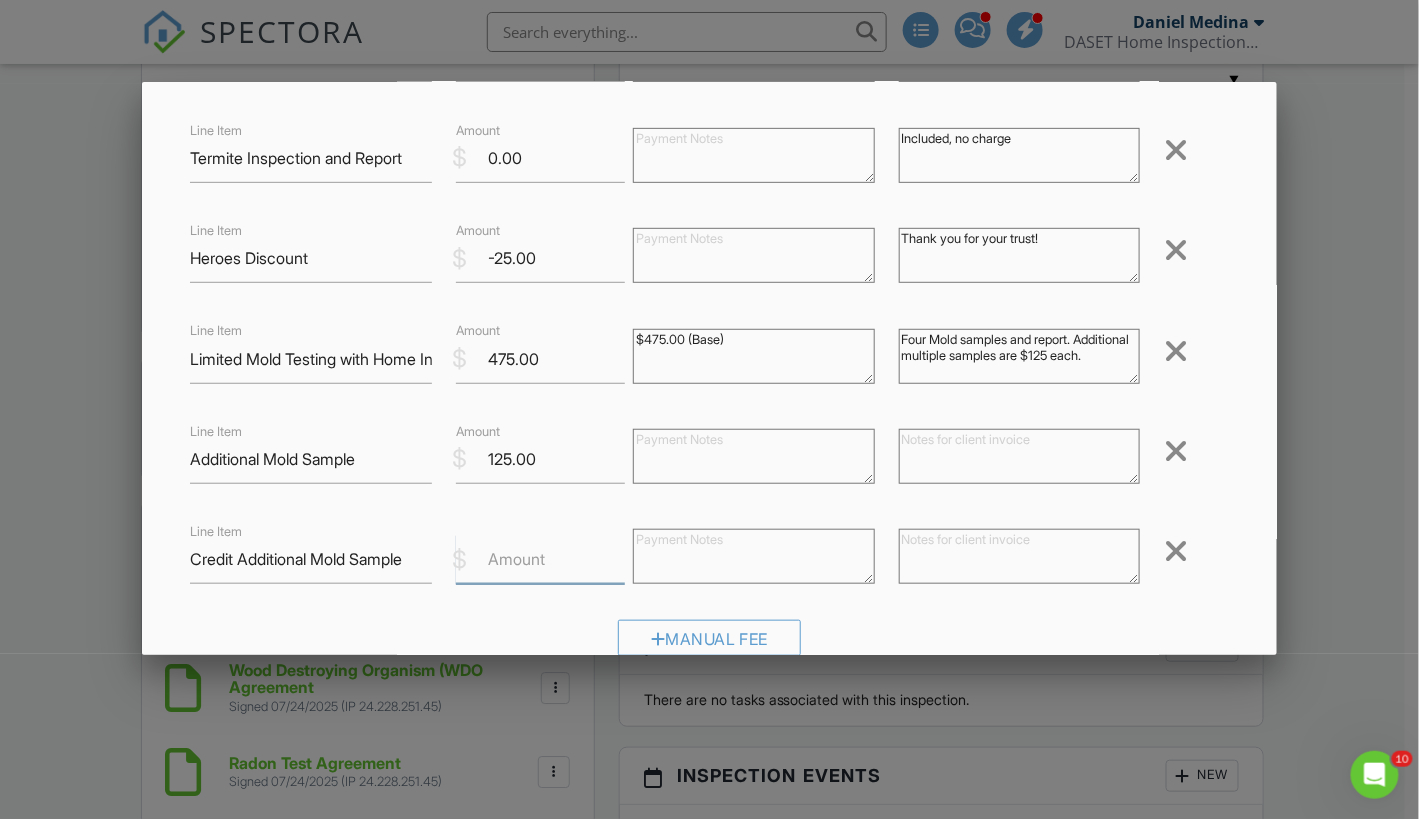 click on "Amount" at bounding box center [540, 559] 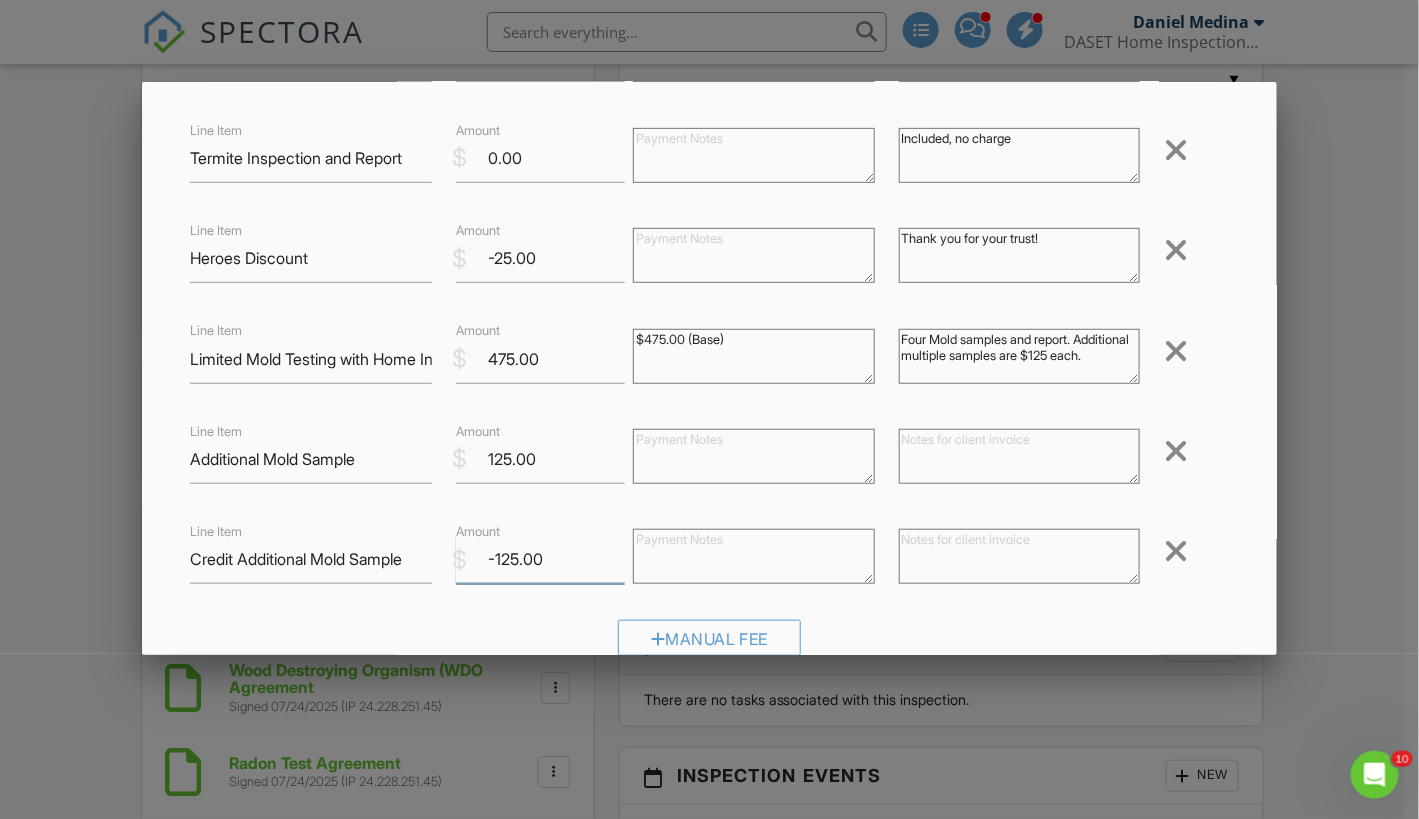 type on "-125.00" 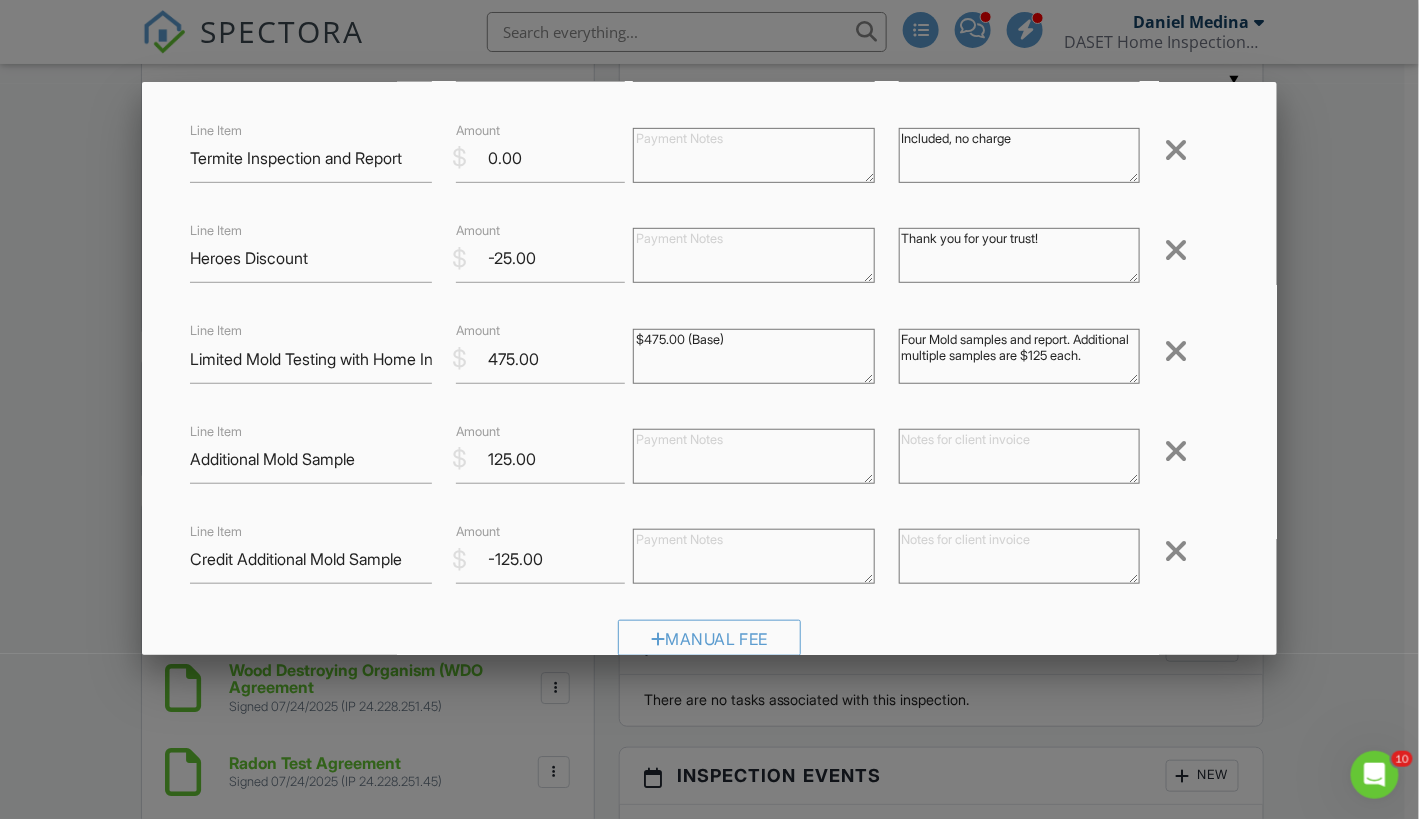 click at bounding box center [1020, 556] 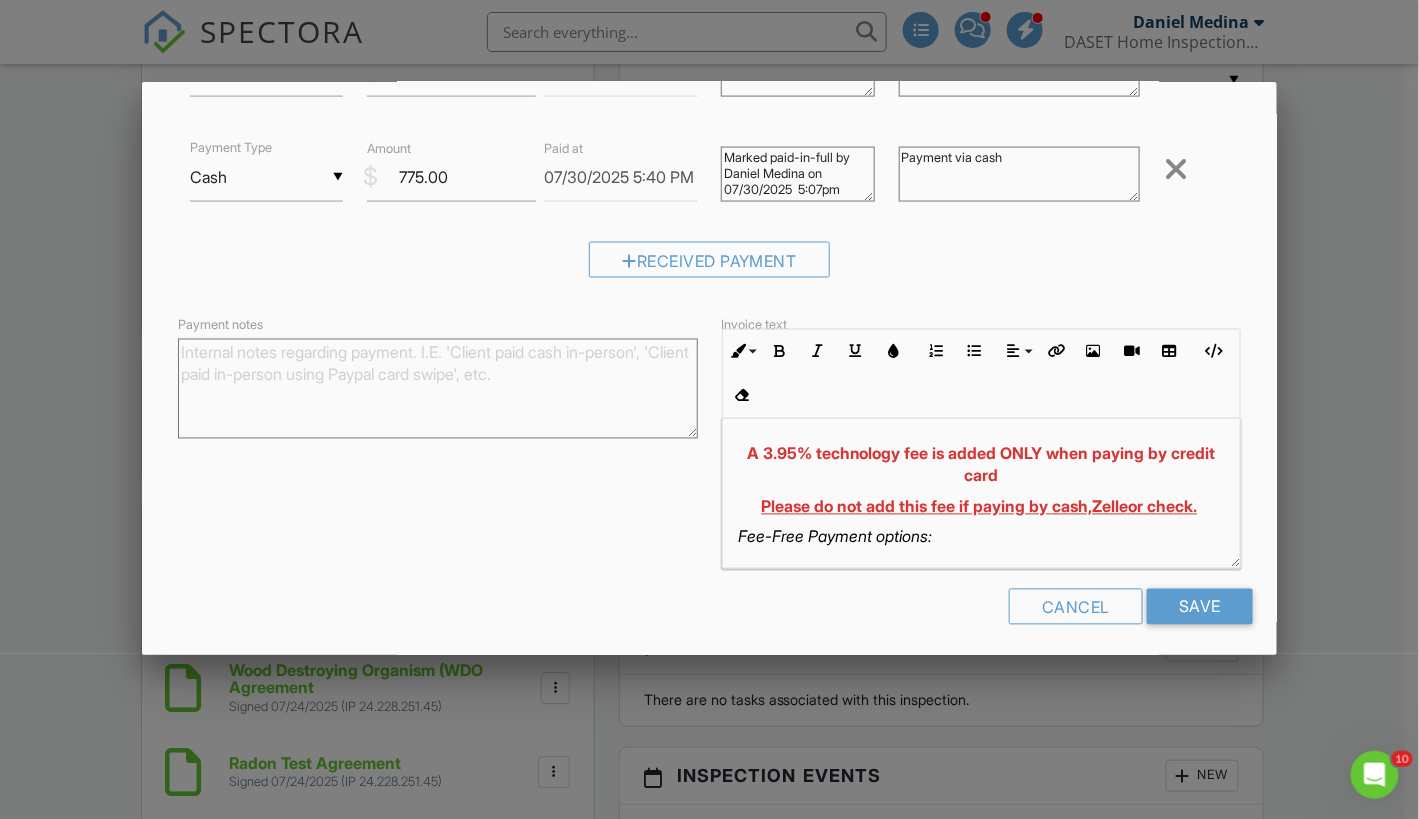 scroll, scrollTop: 992, scrollLeft: 0, axis: vertical 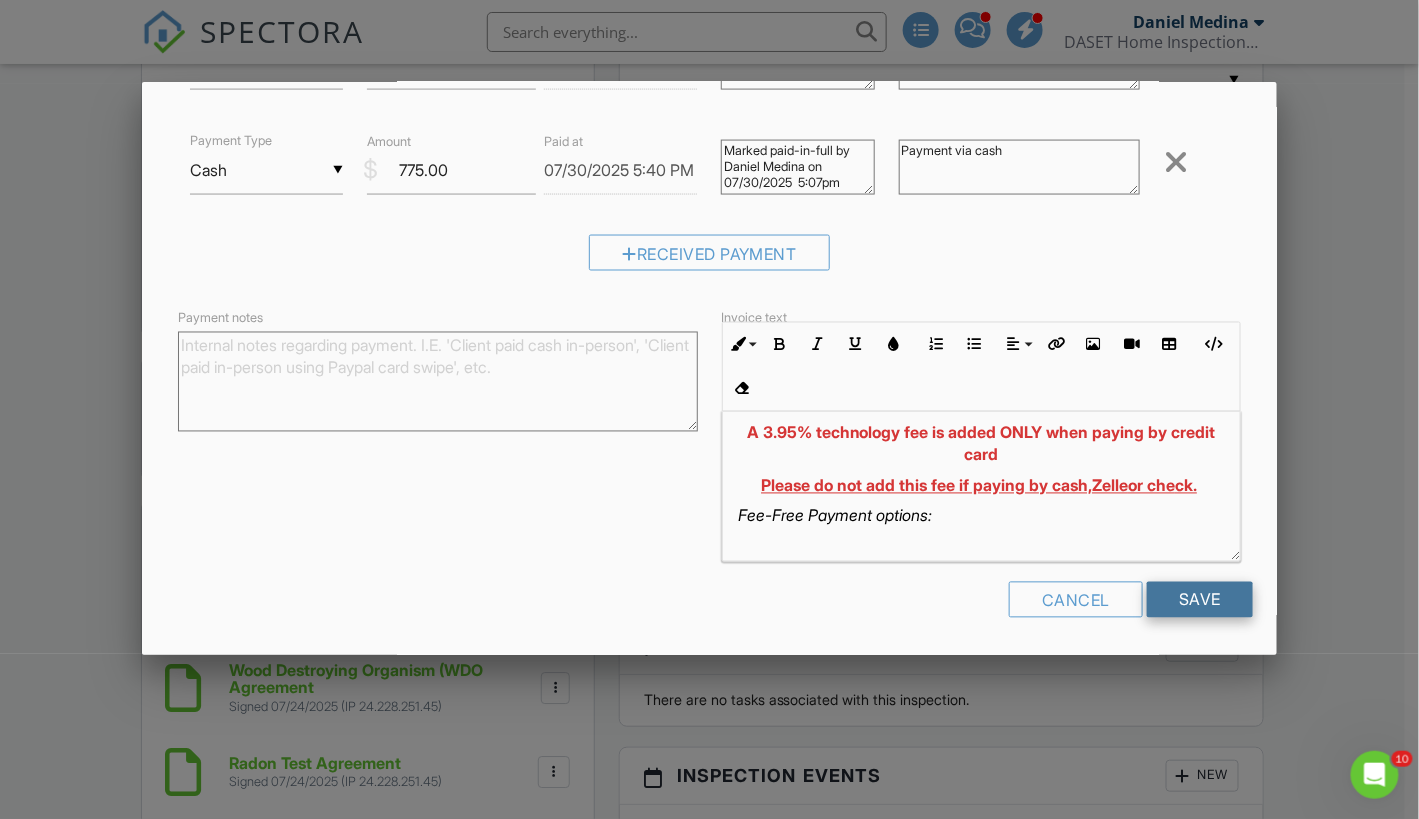 type on "Credit as per Dan" 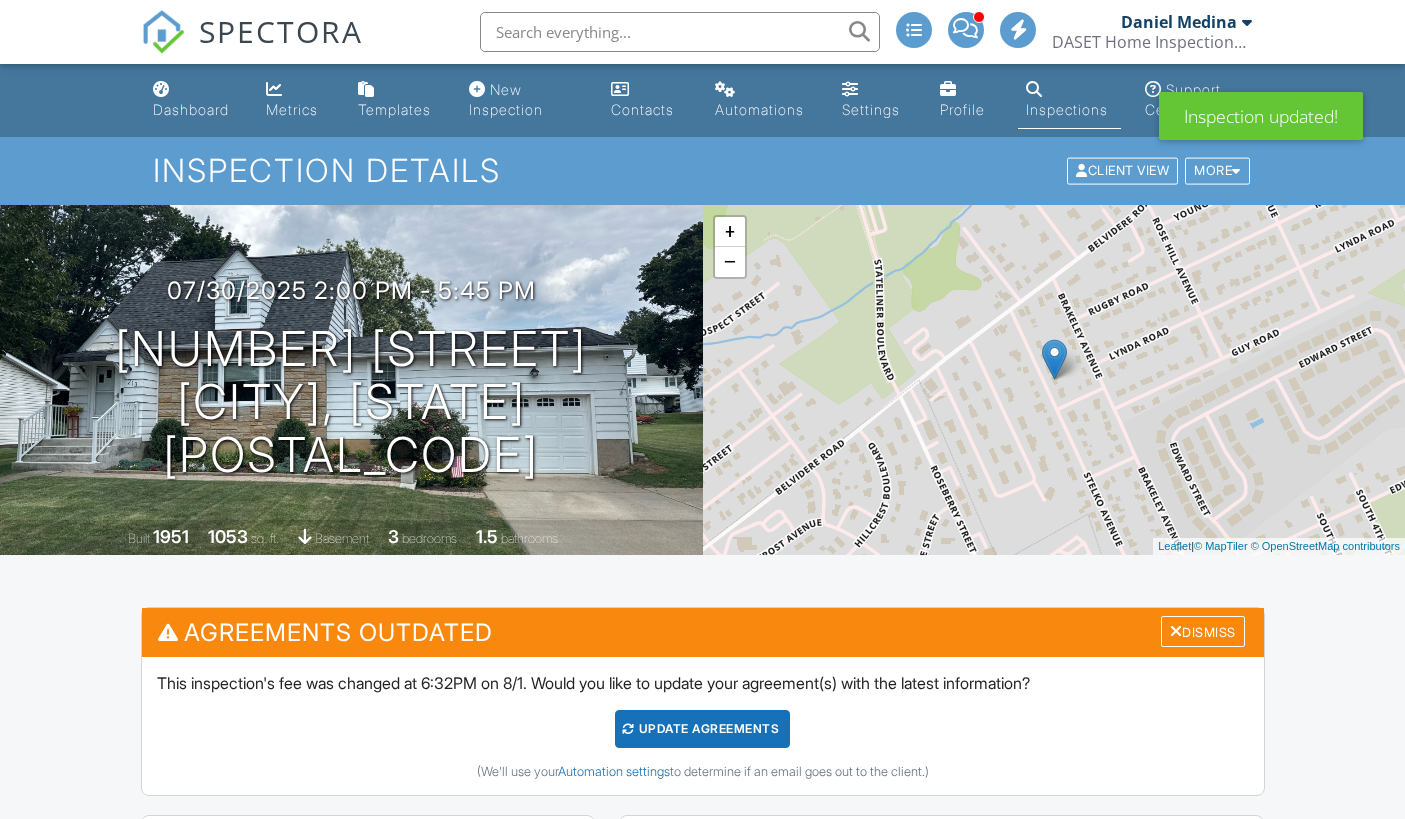 scroll, scrollTop: 0, scrollLeft: 0, axis: both 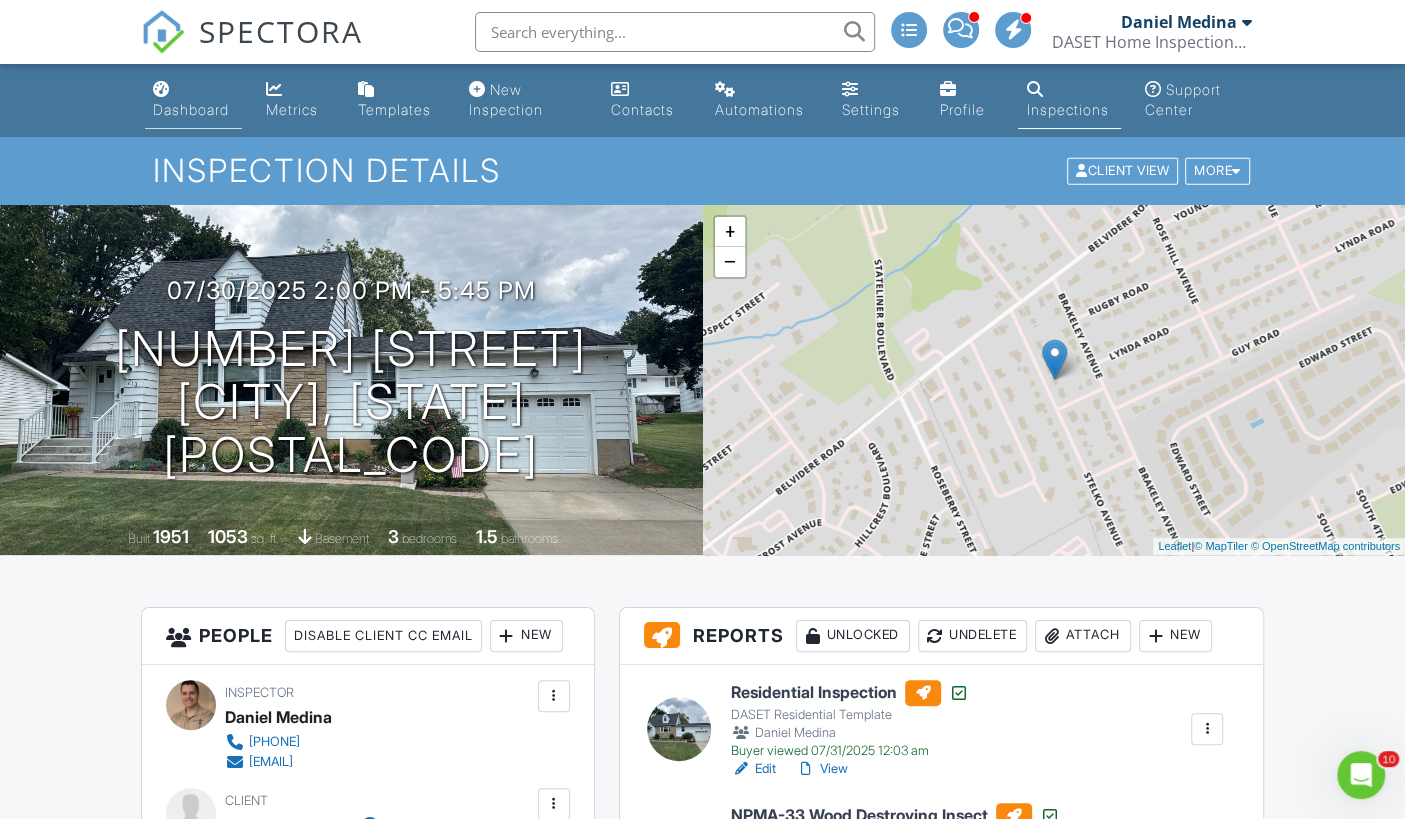click on "Dashboard" at bounding box center [191, 109] 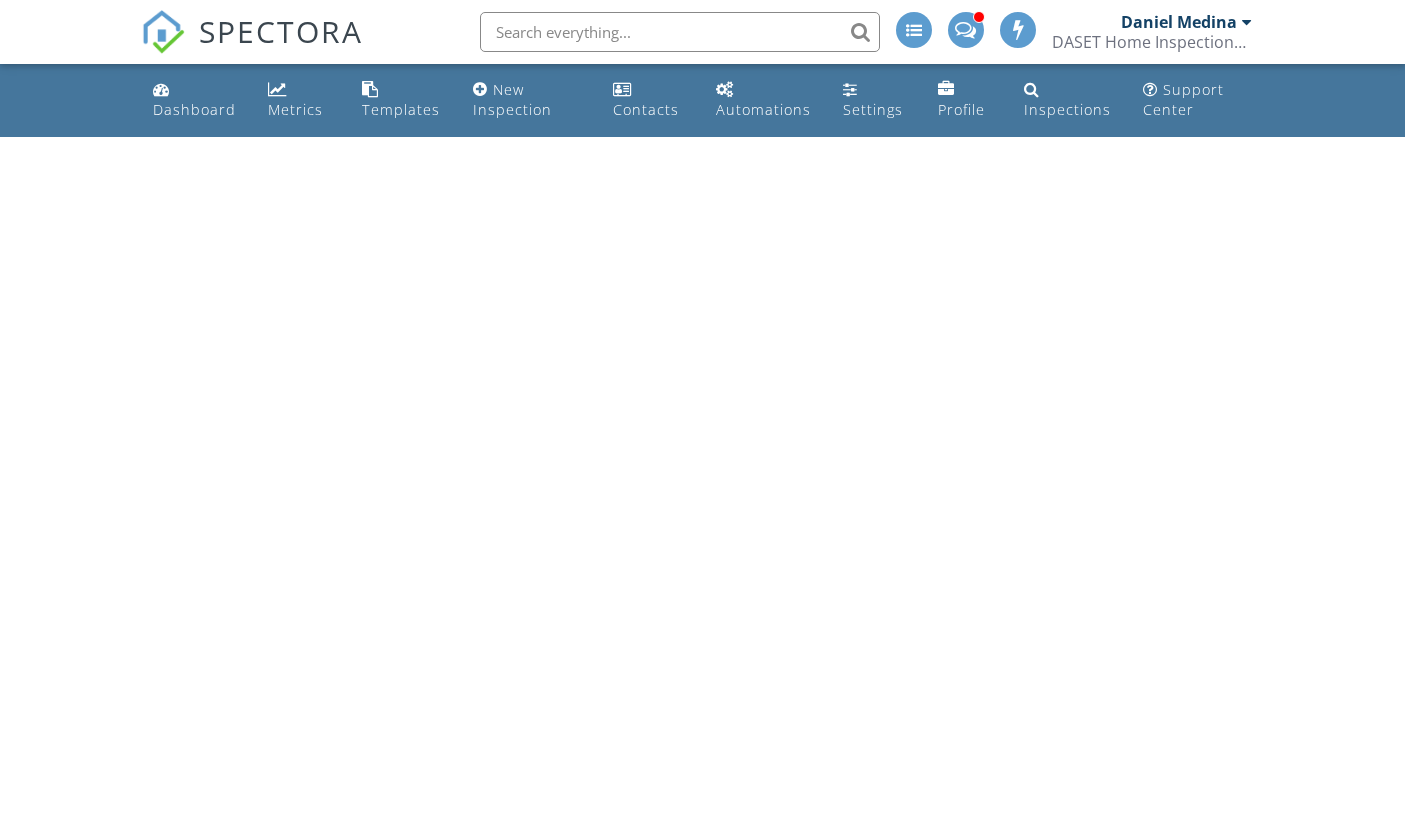 scroll, scrollTop: 0, scrollLeft: 0, axis: both 